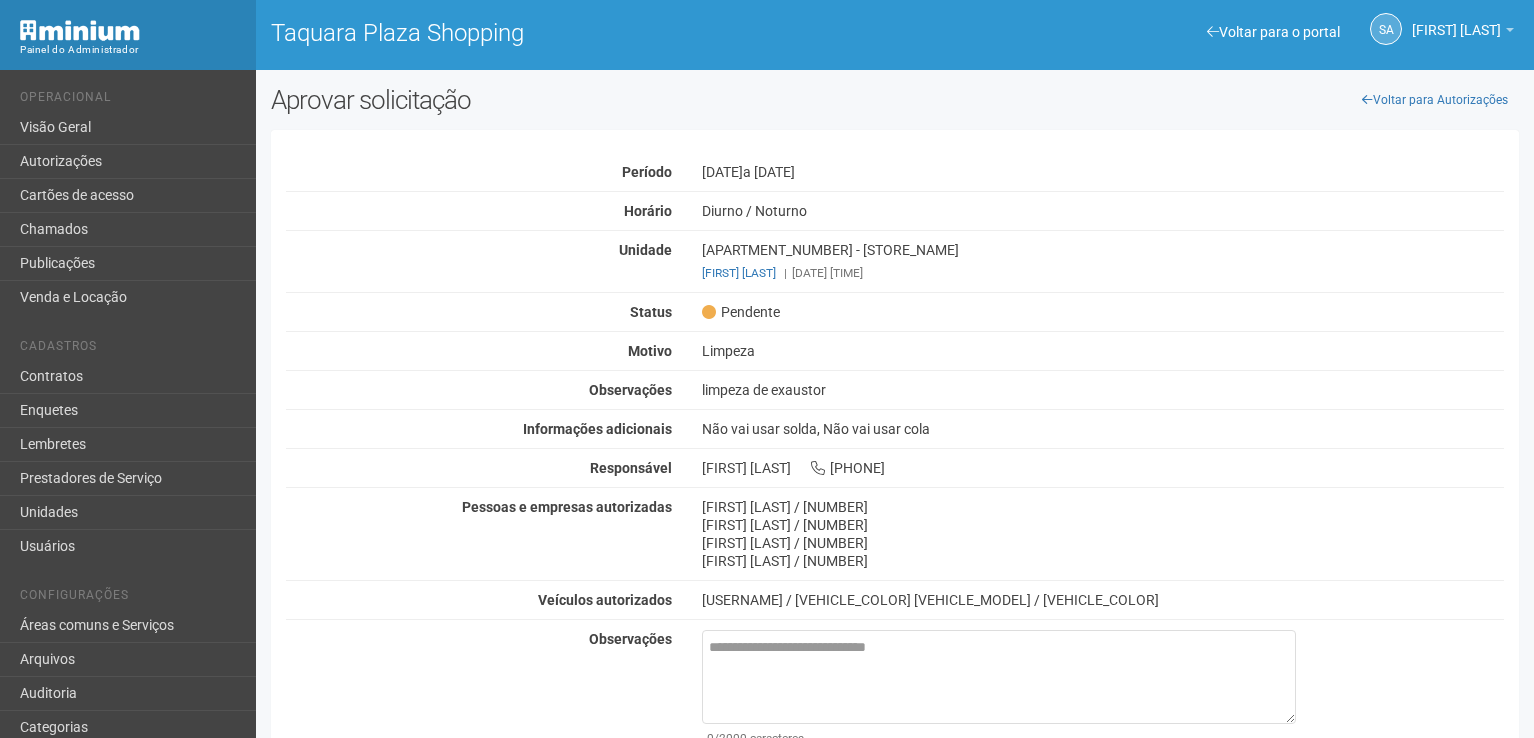 scroll, scrollTop: 0, scrollLeft: 0, axis: both 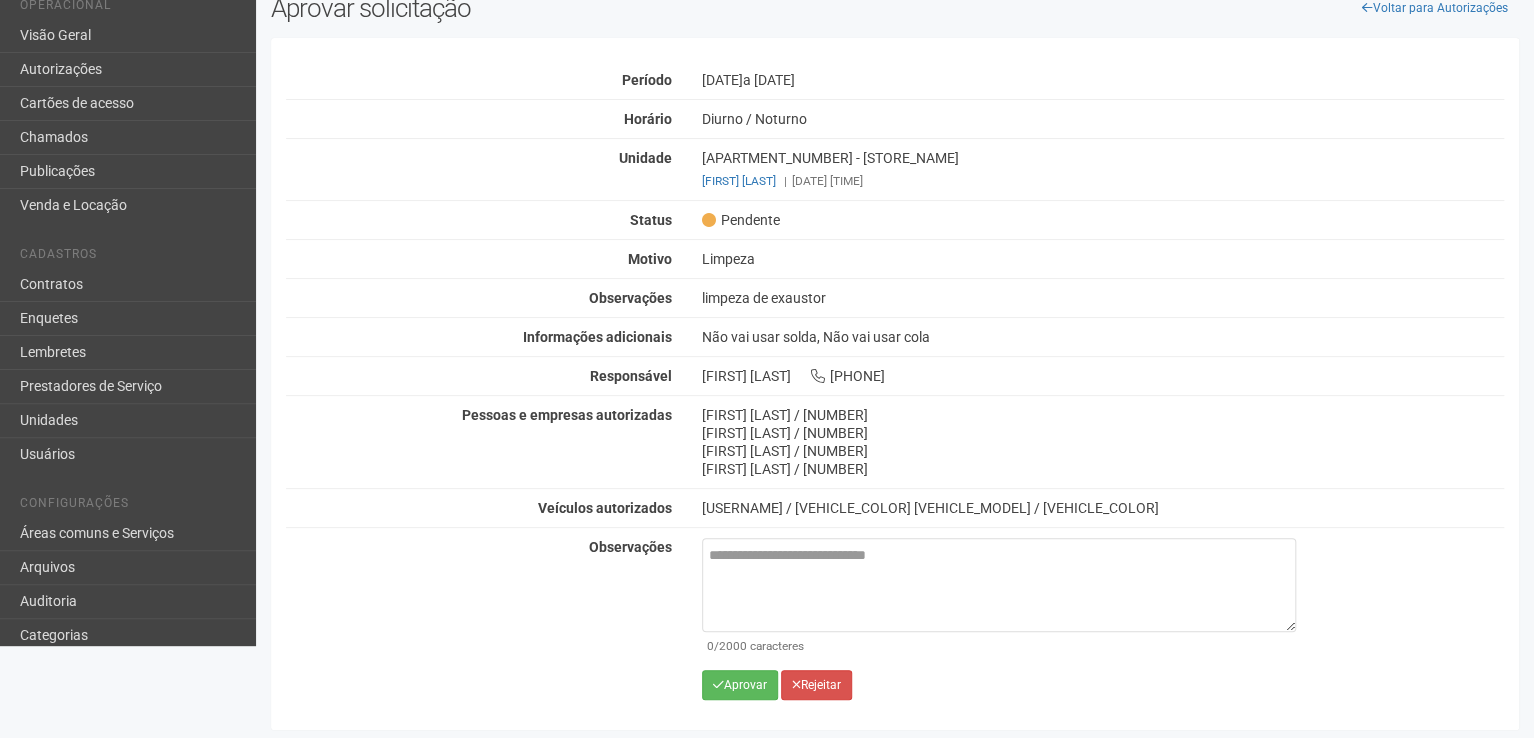 drag, startPoint x: 786, startPoint y: 499, endPoint x: 750, endPoint y: 773, distance: 276.35486 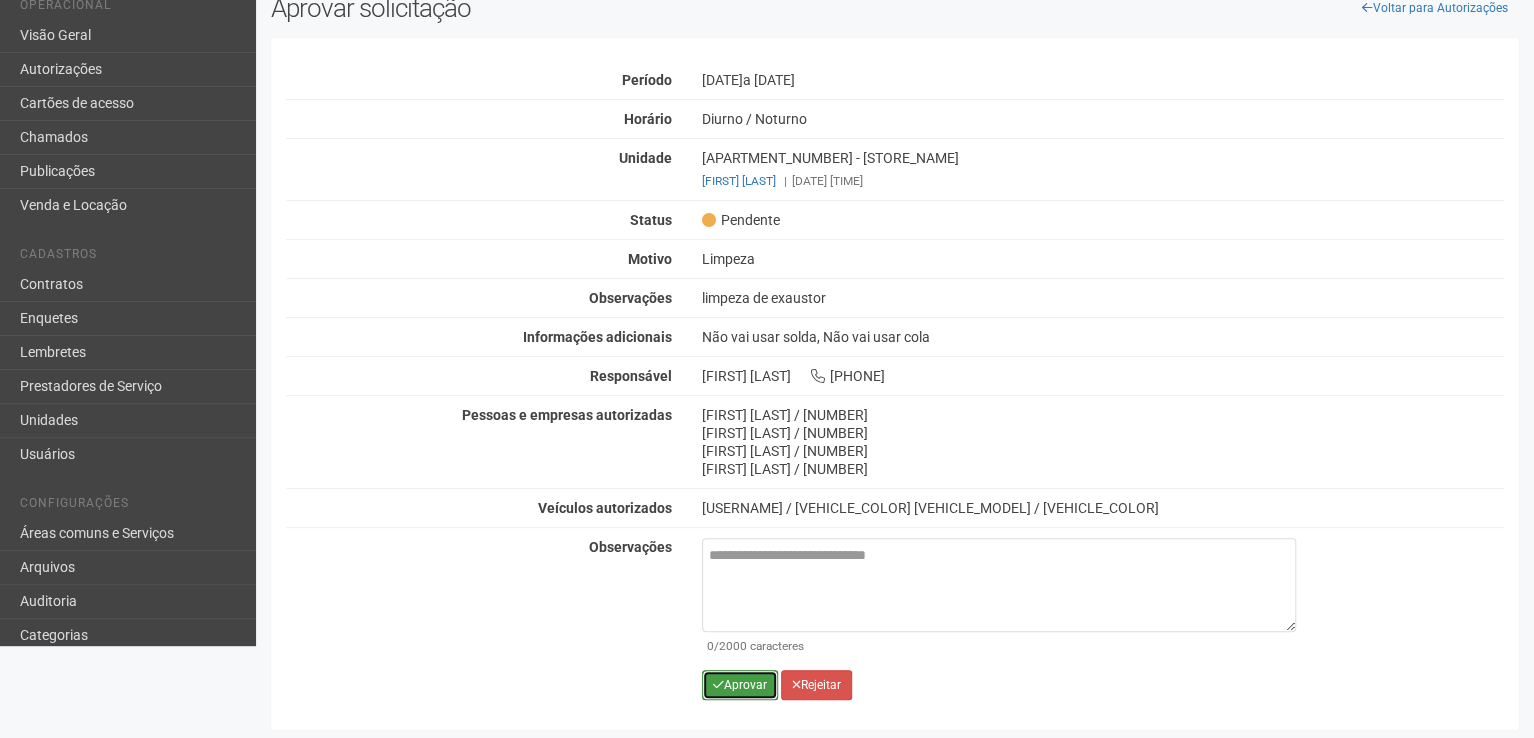 click on "Aprovar" at bounding box center [740, 685] 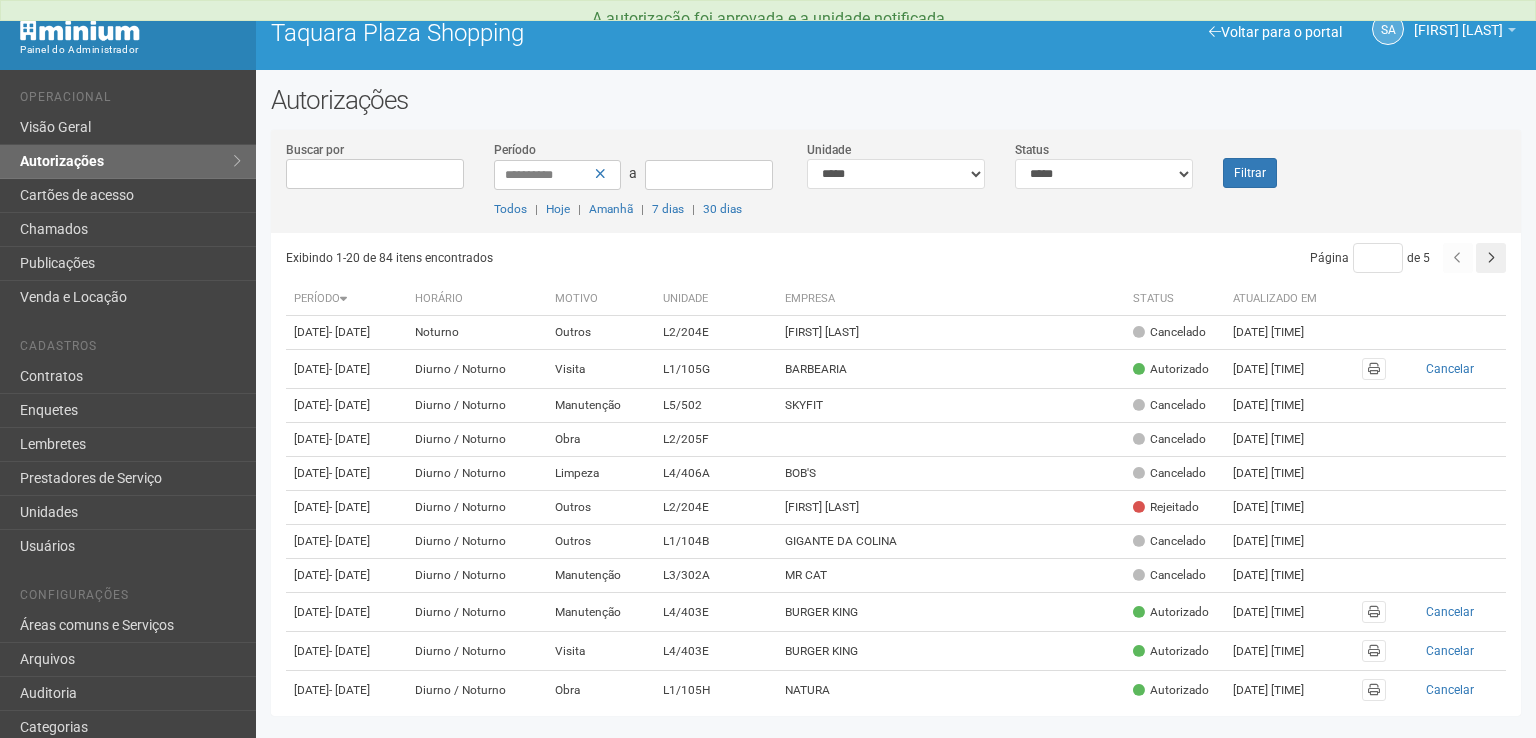 scroll, scrollTop: 0, scrollLeft: 0, axis: both 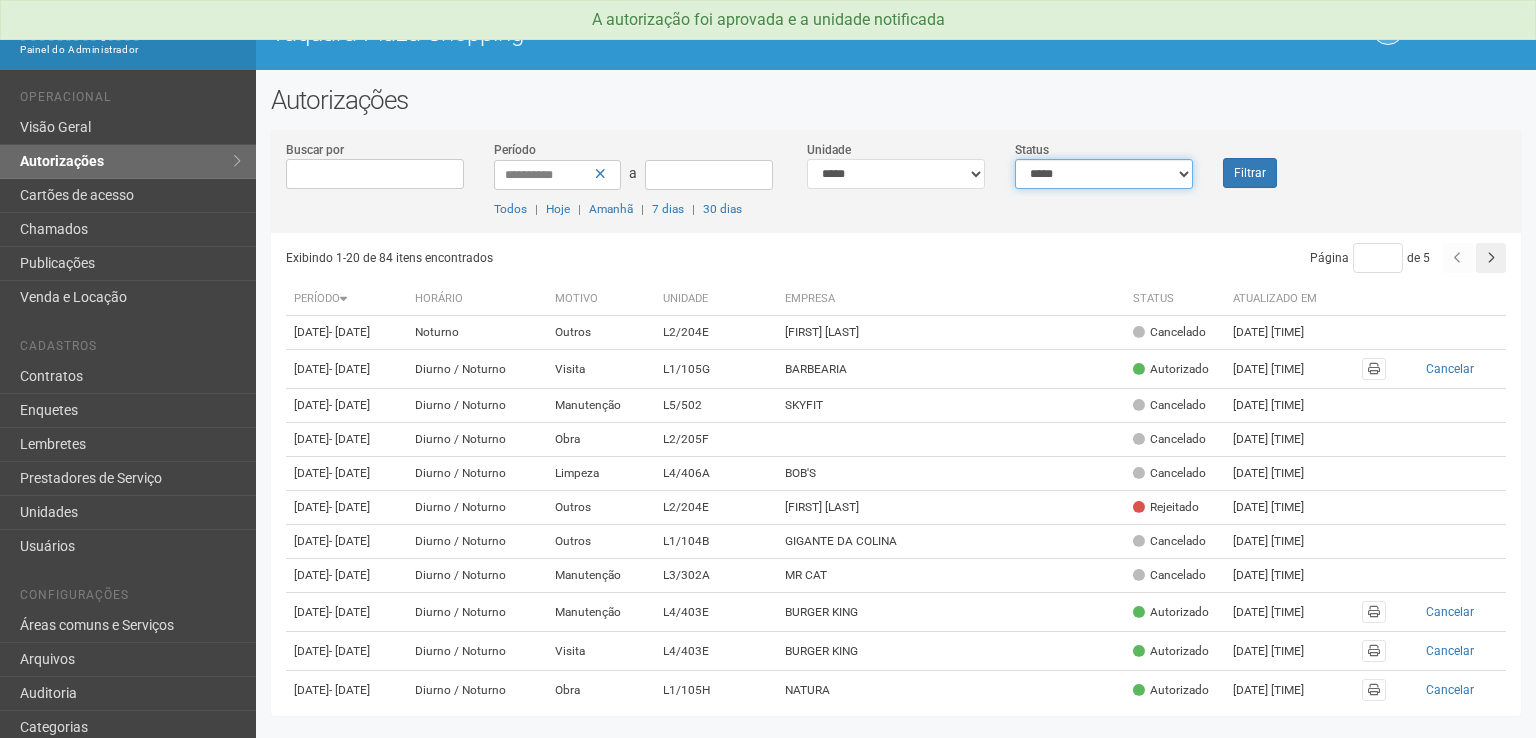 click on "**********" at bounding box center (1104, 174) 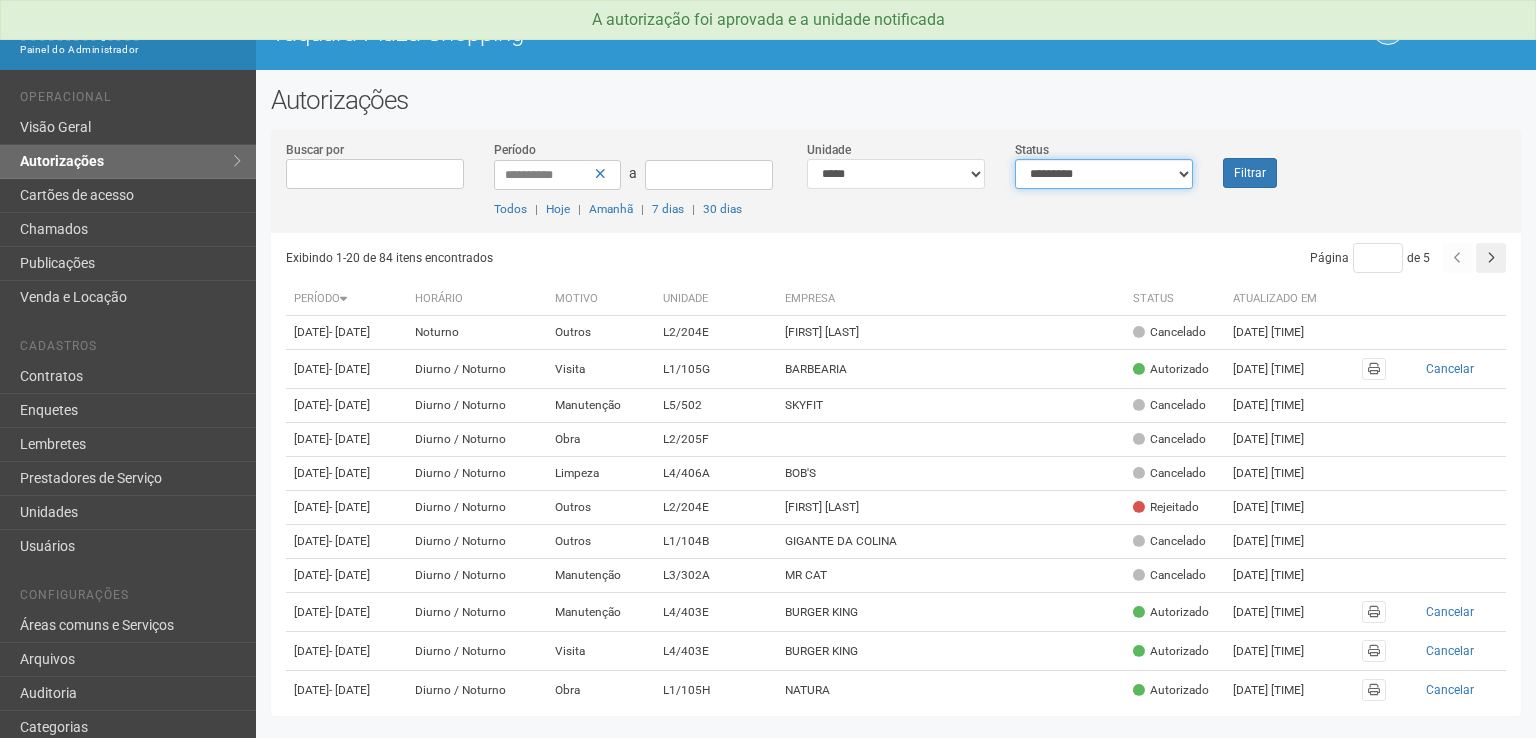 click on "**********" at bounding box center [1104, 174] 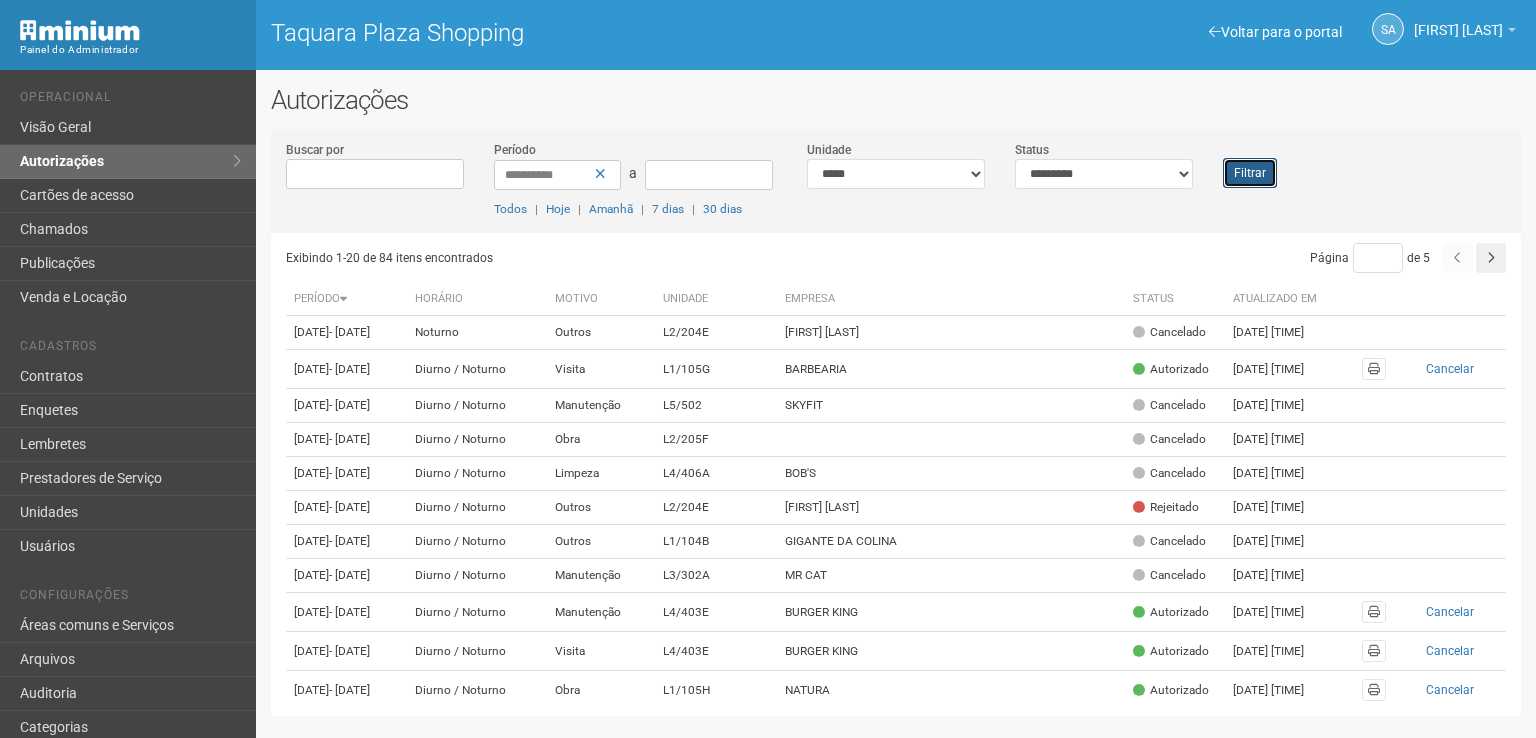 click on "Filtrar" at bounding box center (1250, 173) 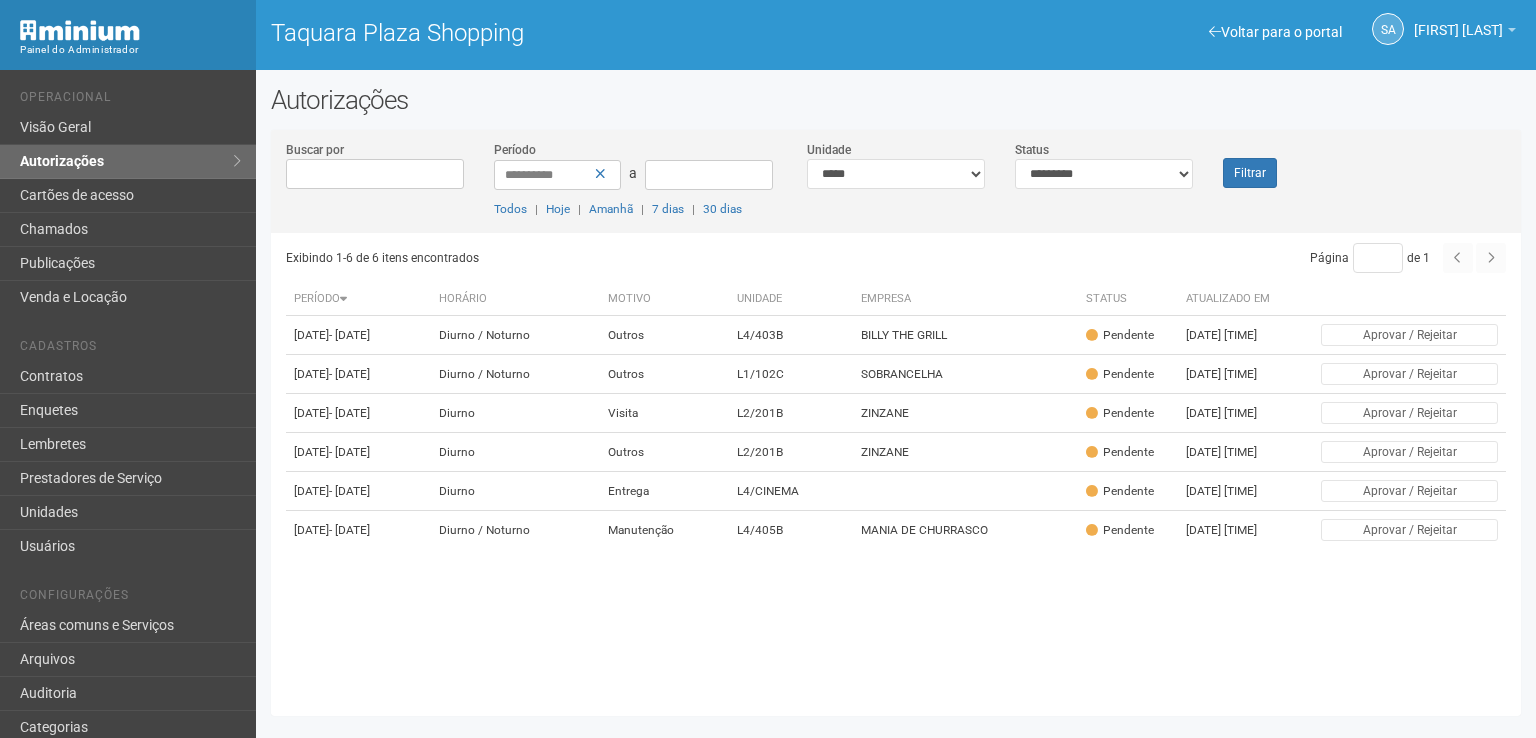 scroll, scrollTop: 0, scrollLeft: 0, axis: both 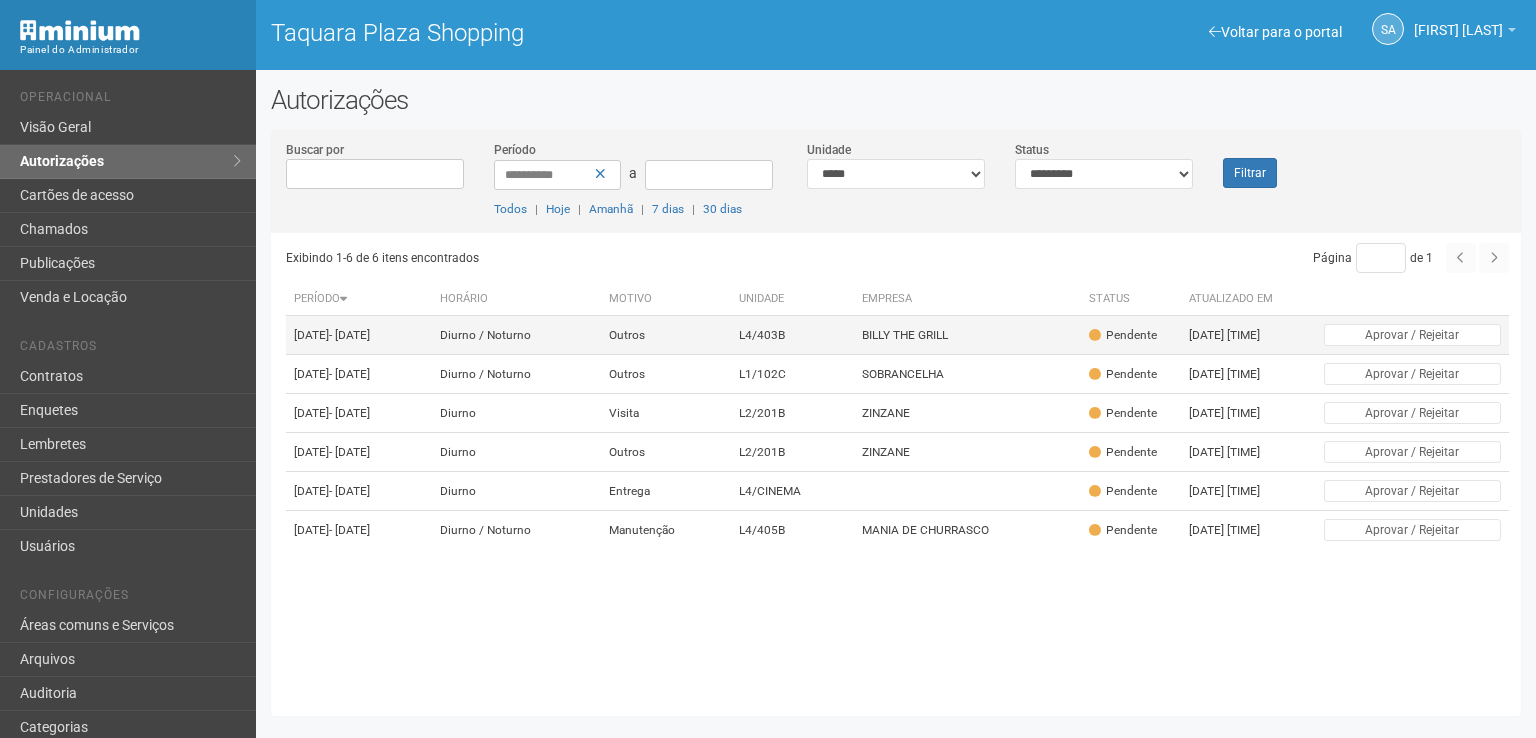 click on "BILLY THE GRILL" at bounding box center [967, 335] 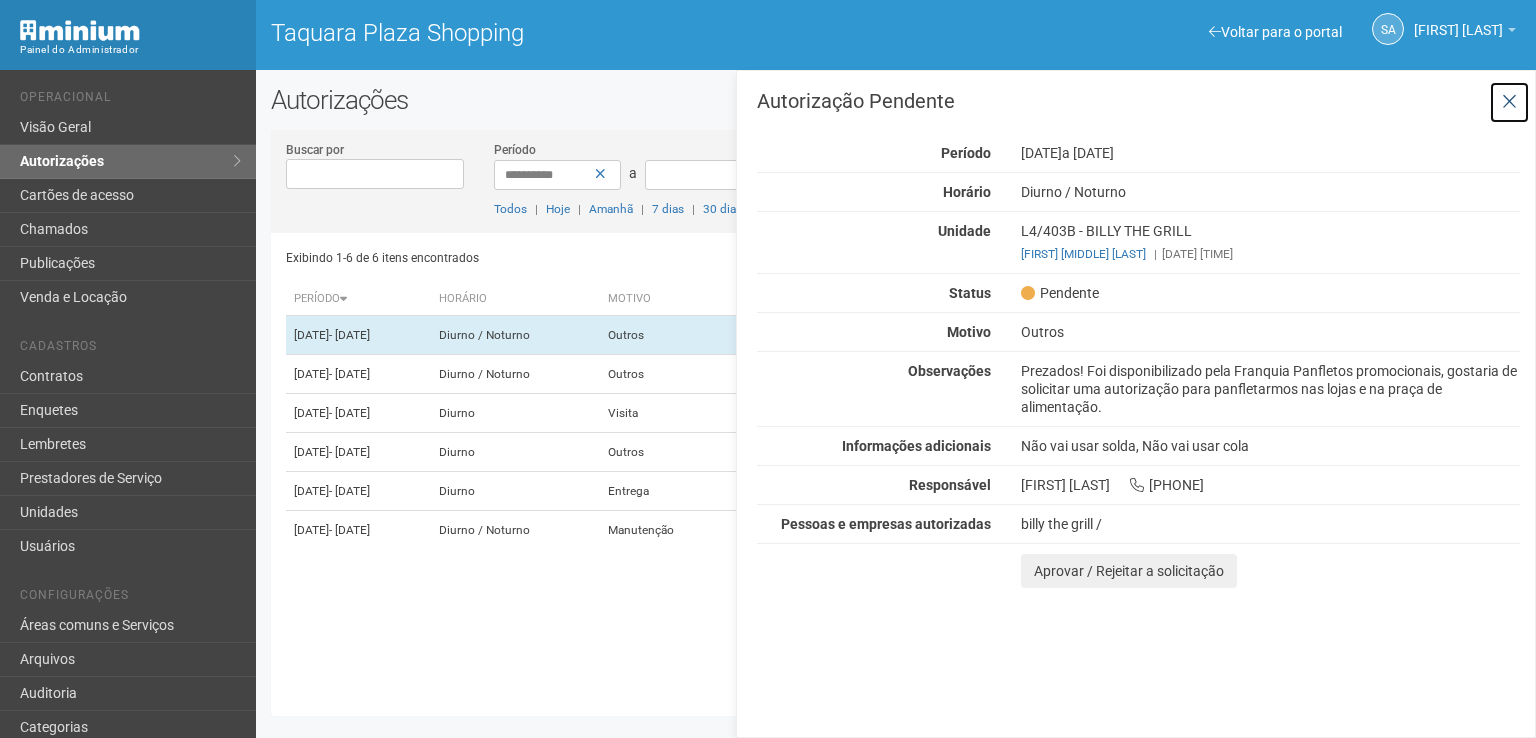 click at bounding box center (1509, 102) 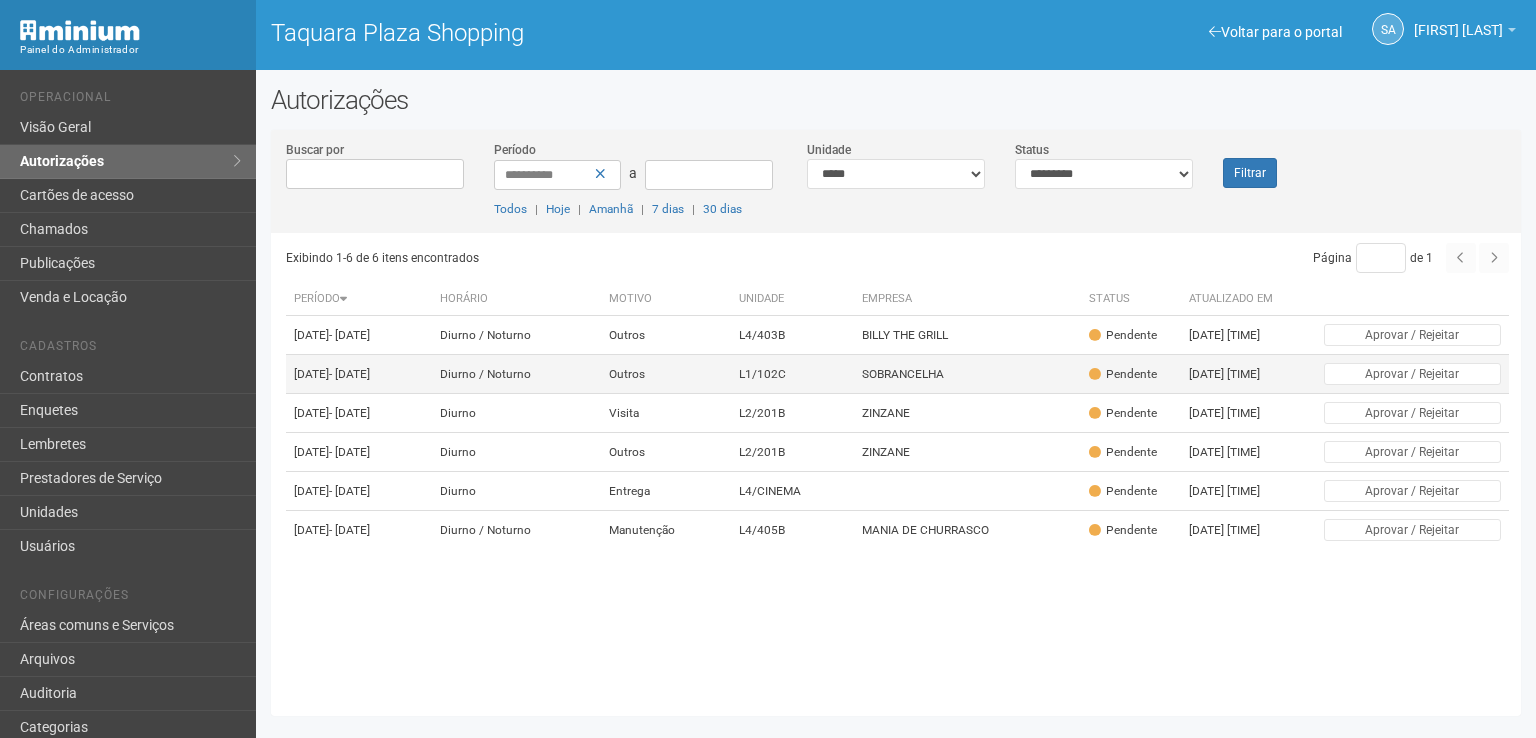 click on "SOBRANCELHA" at bounding box center (967, 374) 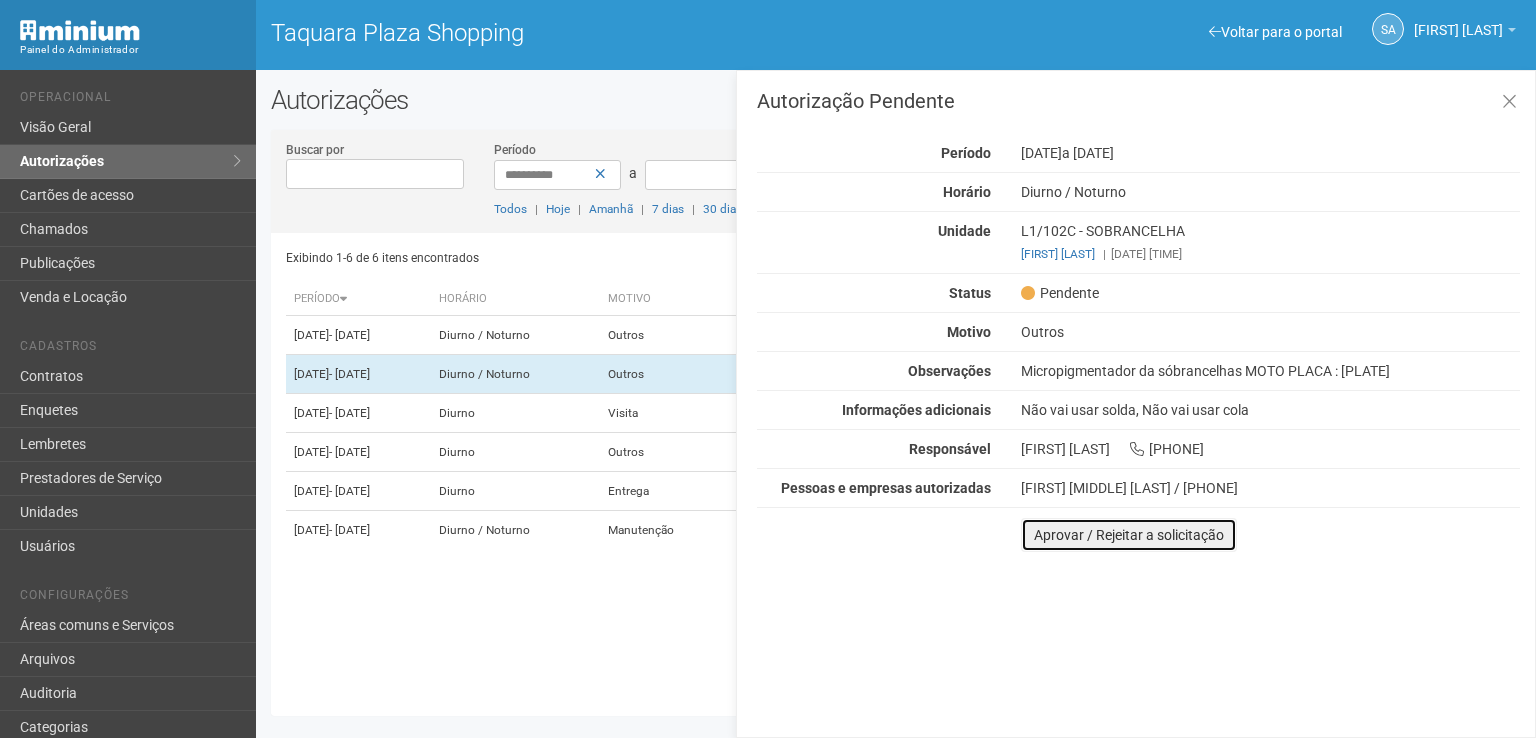 click on "Aprovar / Rejeitar a solicitação" at bounding box center [1129, 535] 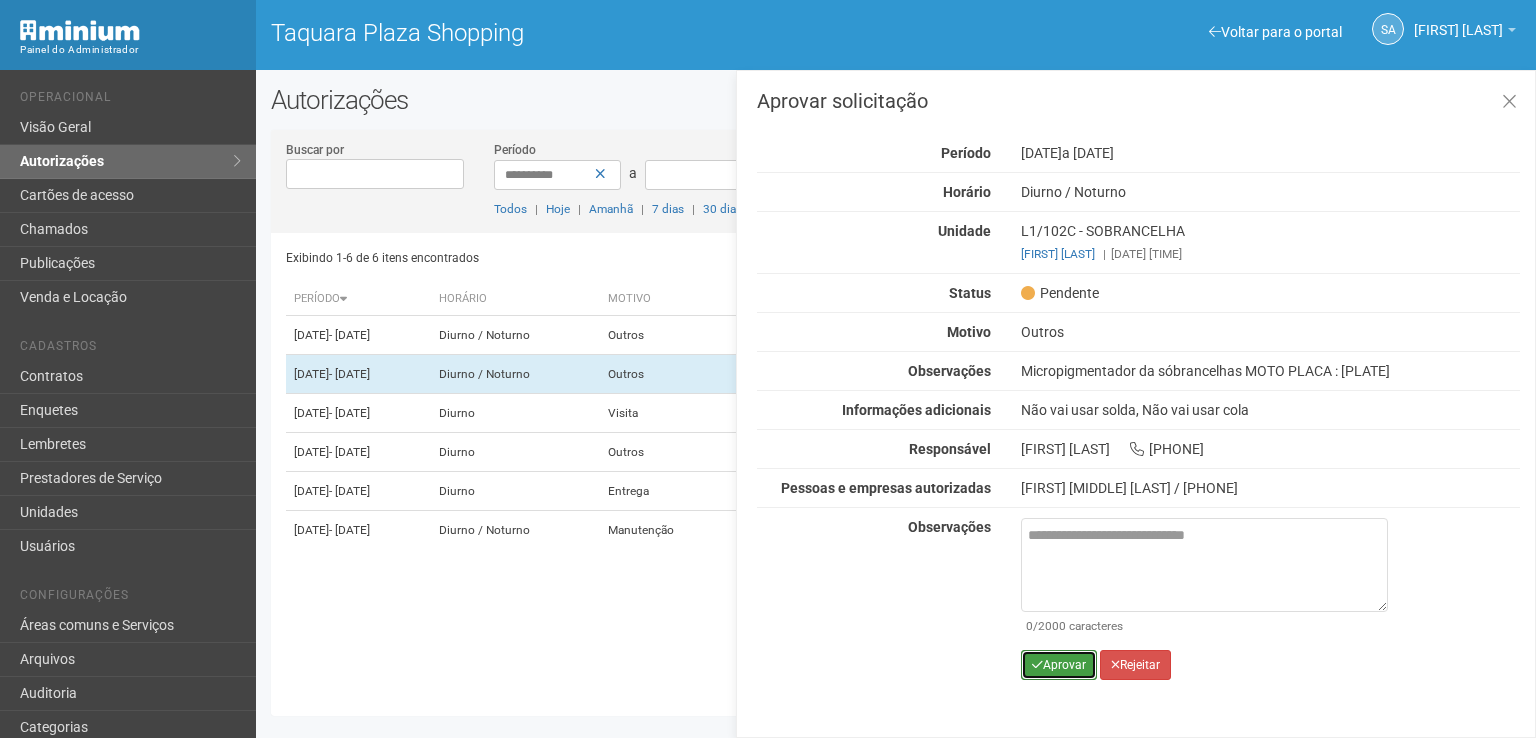 click on "Aprovar" at bounding box center [1059, 665] 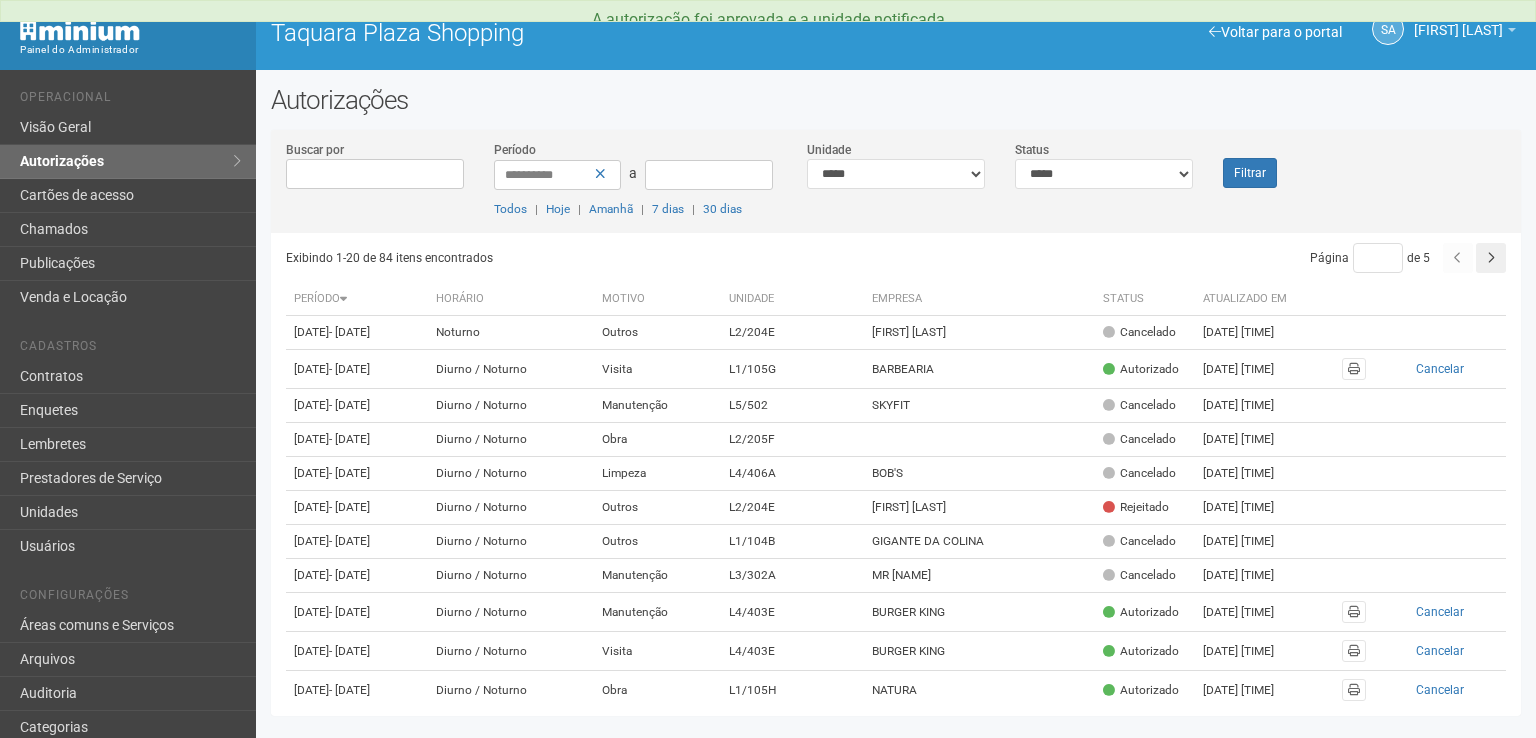 scroll, scrollTop: 0, scrollLeft: 0, axis: both 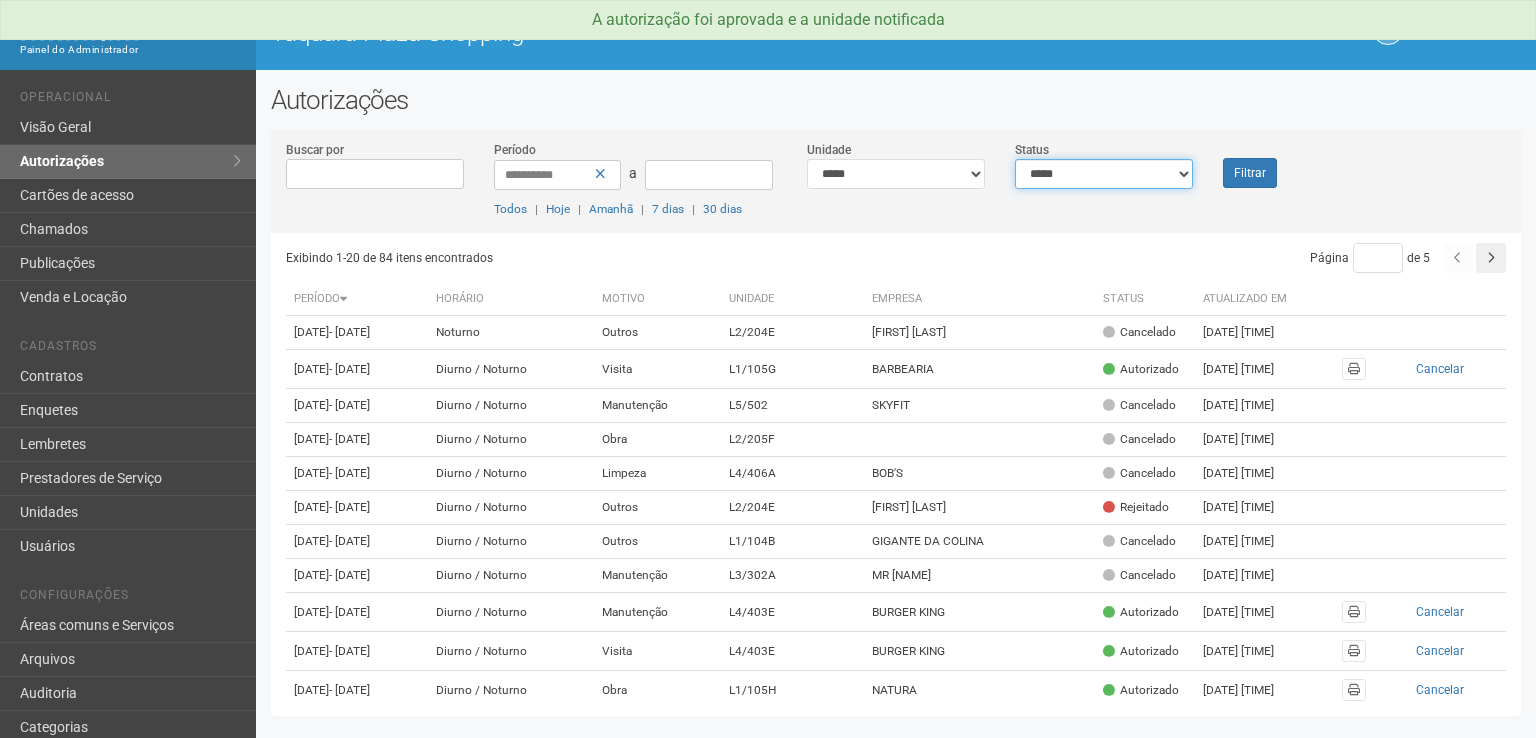 click on "**********" at bounding box center (1104, 174) 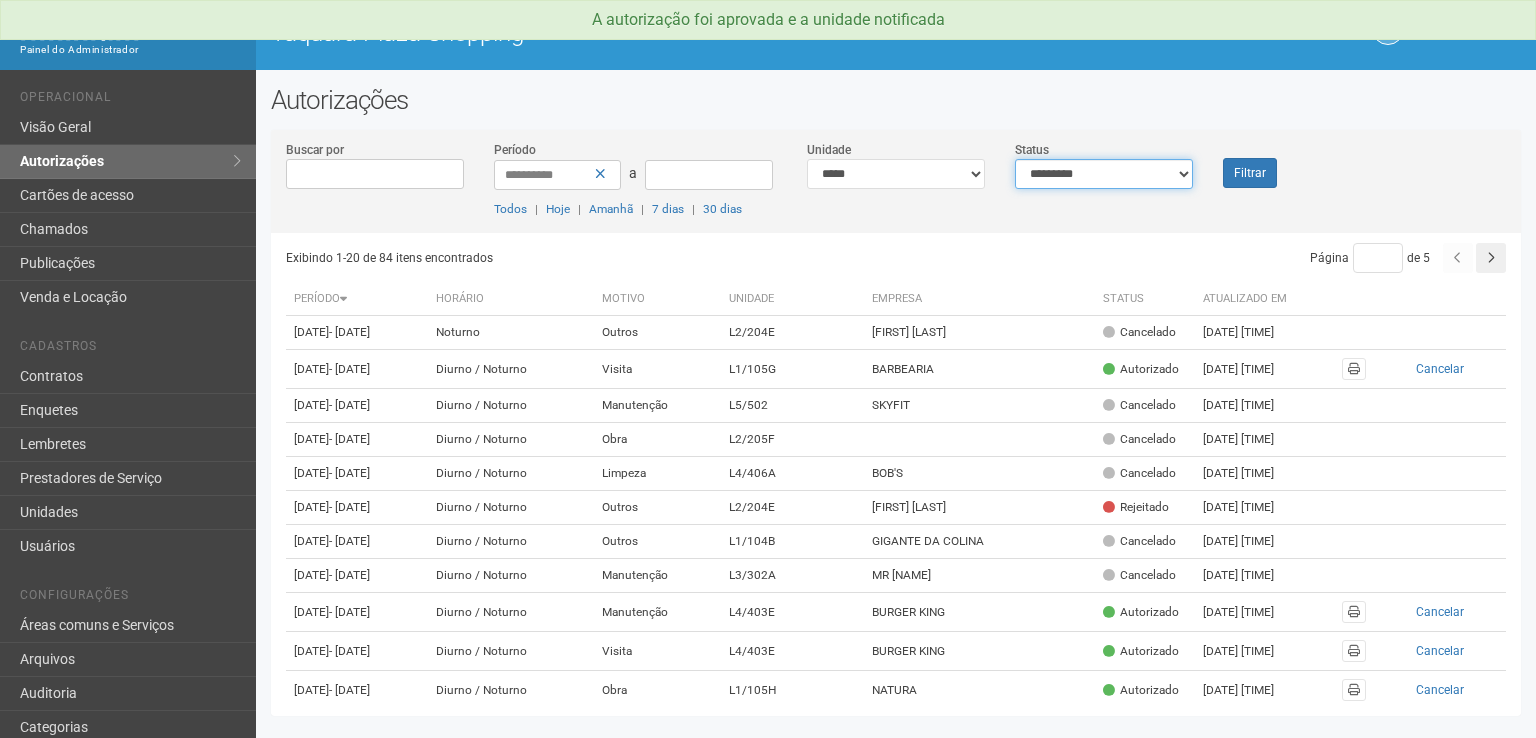 click on "**********" at bounding box center [1104, 174] 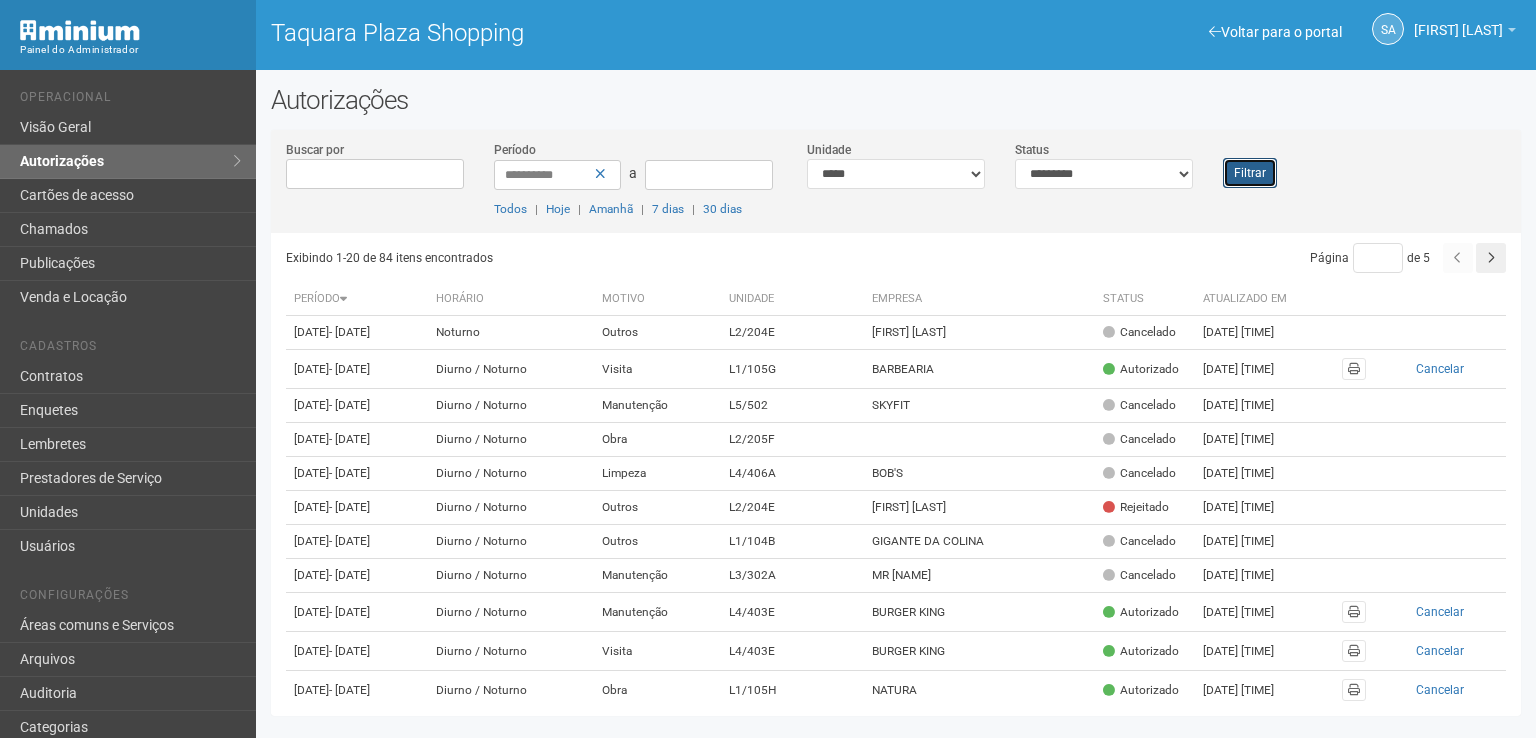 click on "Filtrar" at bounding box center [1250, 173] 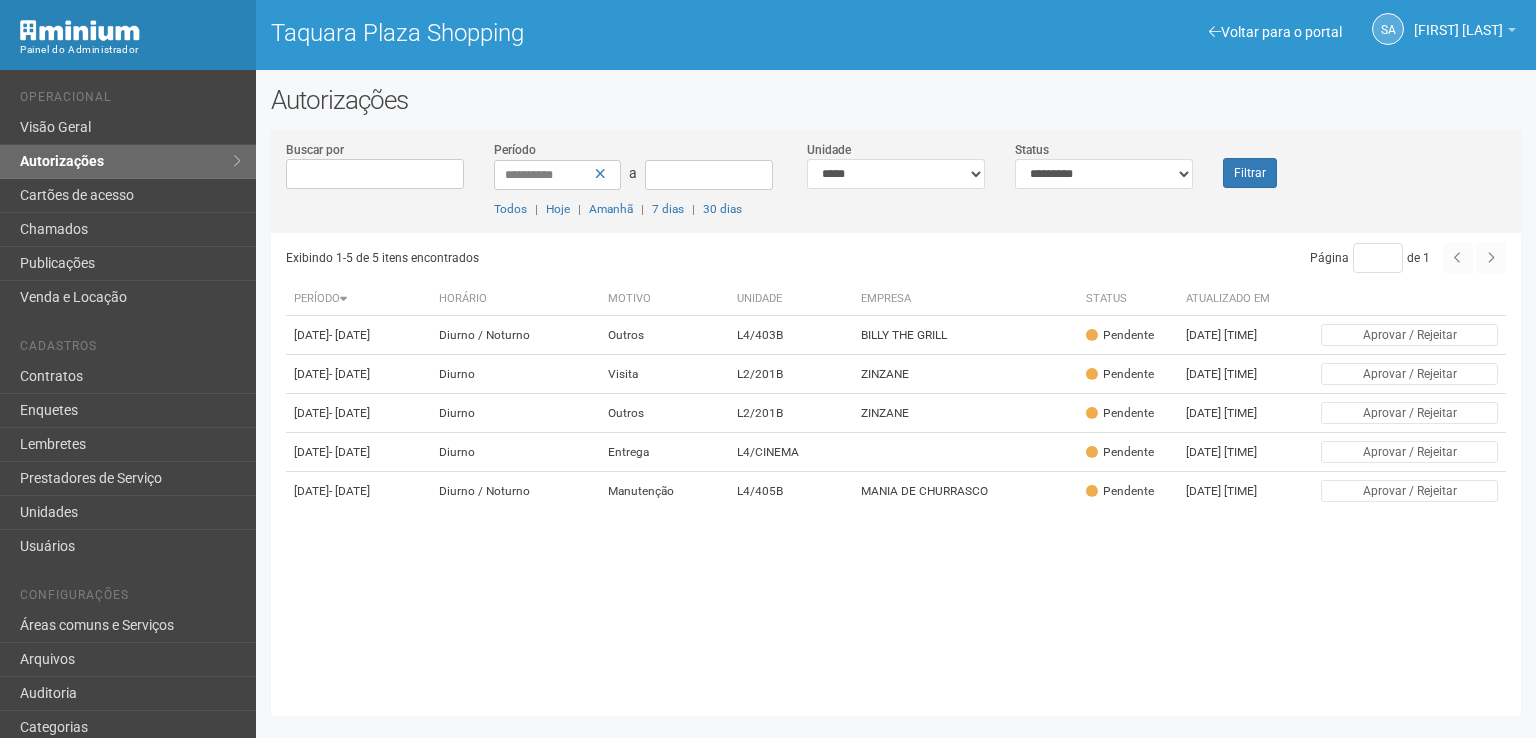 scroll, scrollTop: 0, scrollLeft: 0, axis: both 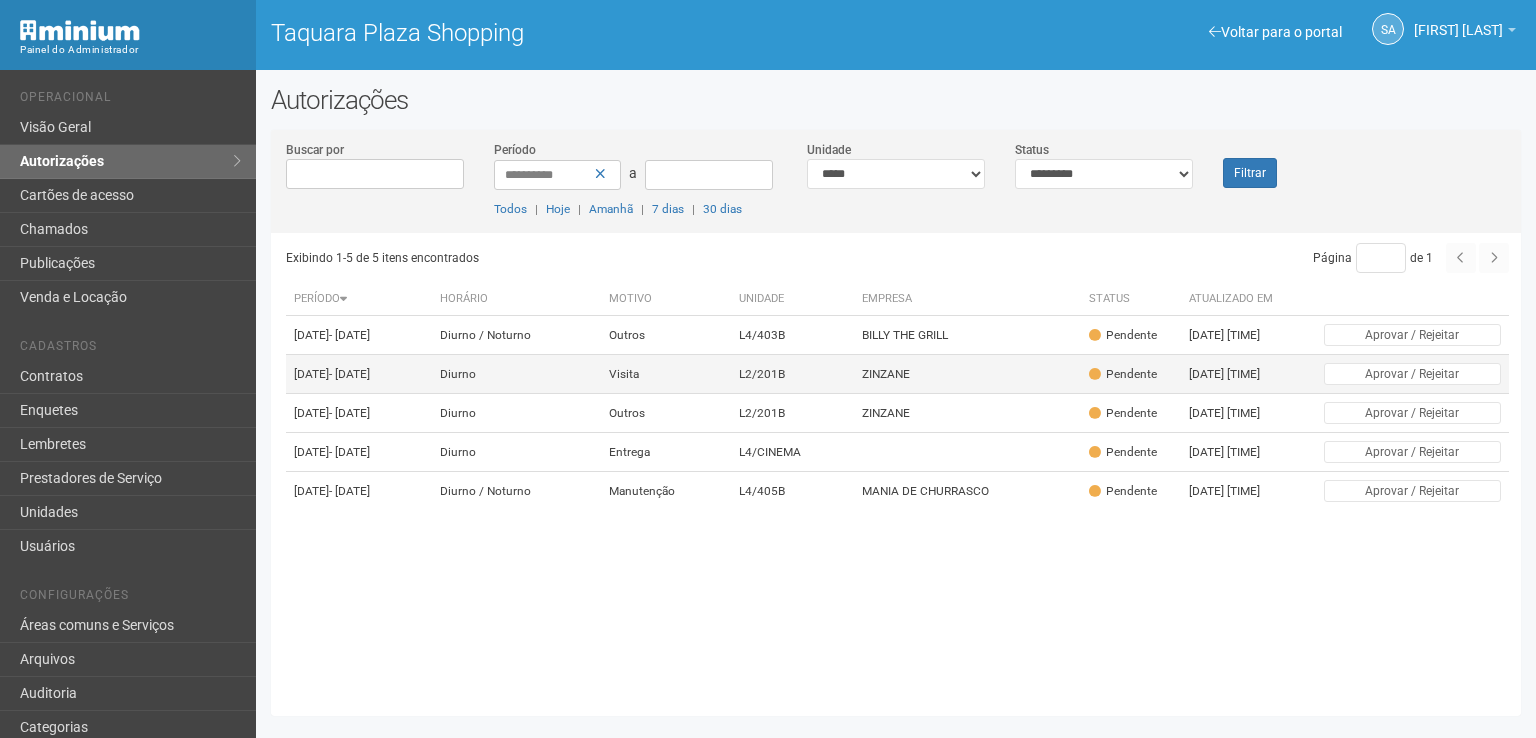 click on "ZINZANE" at bounding box center (967, 374) 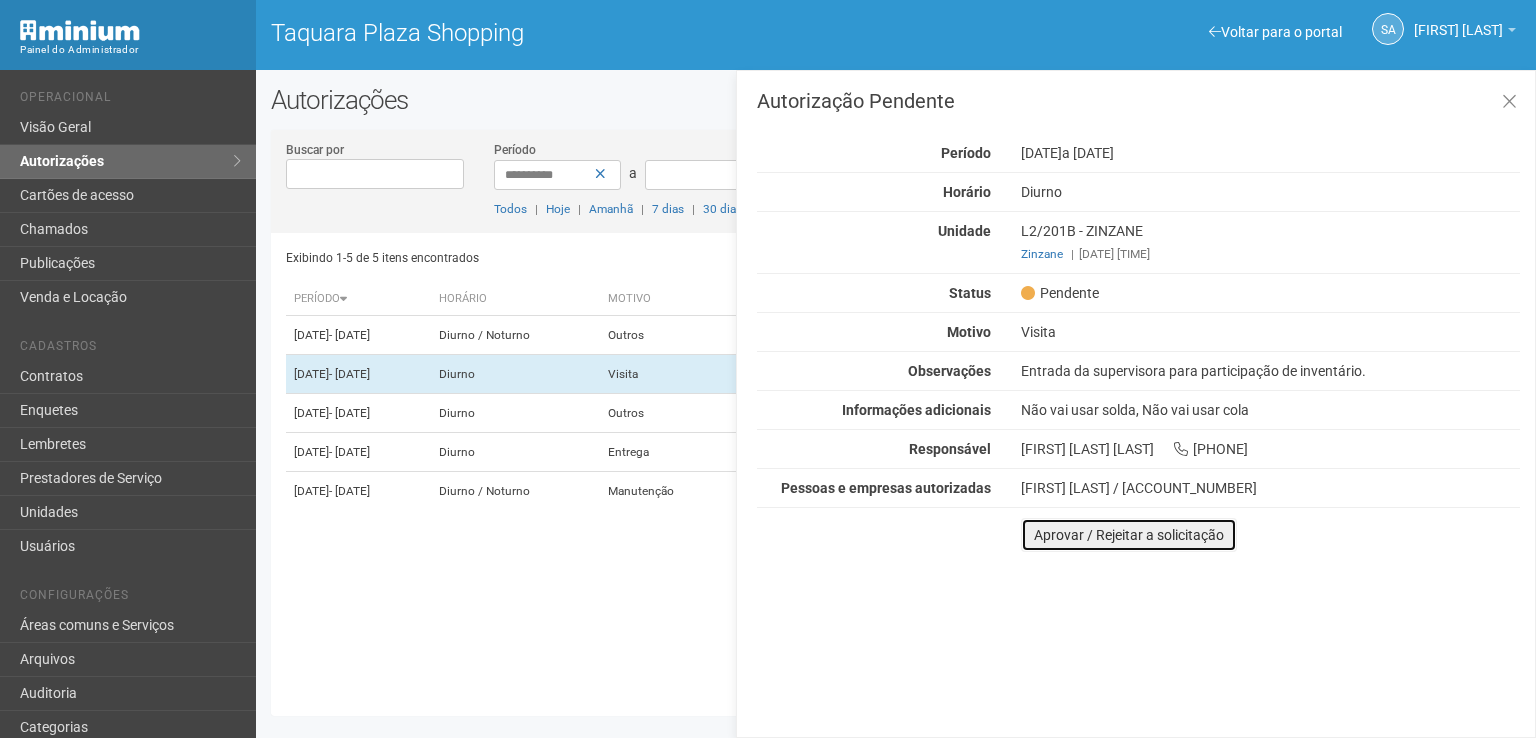 click on "Aprovar / Rejeitar a solicitação" at bounding box center (1129, 535) 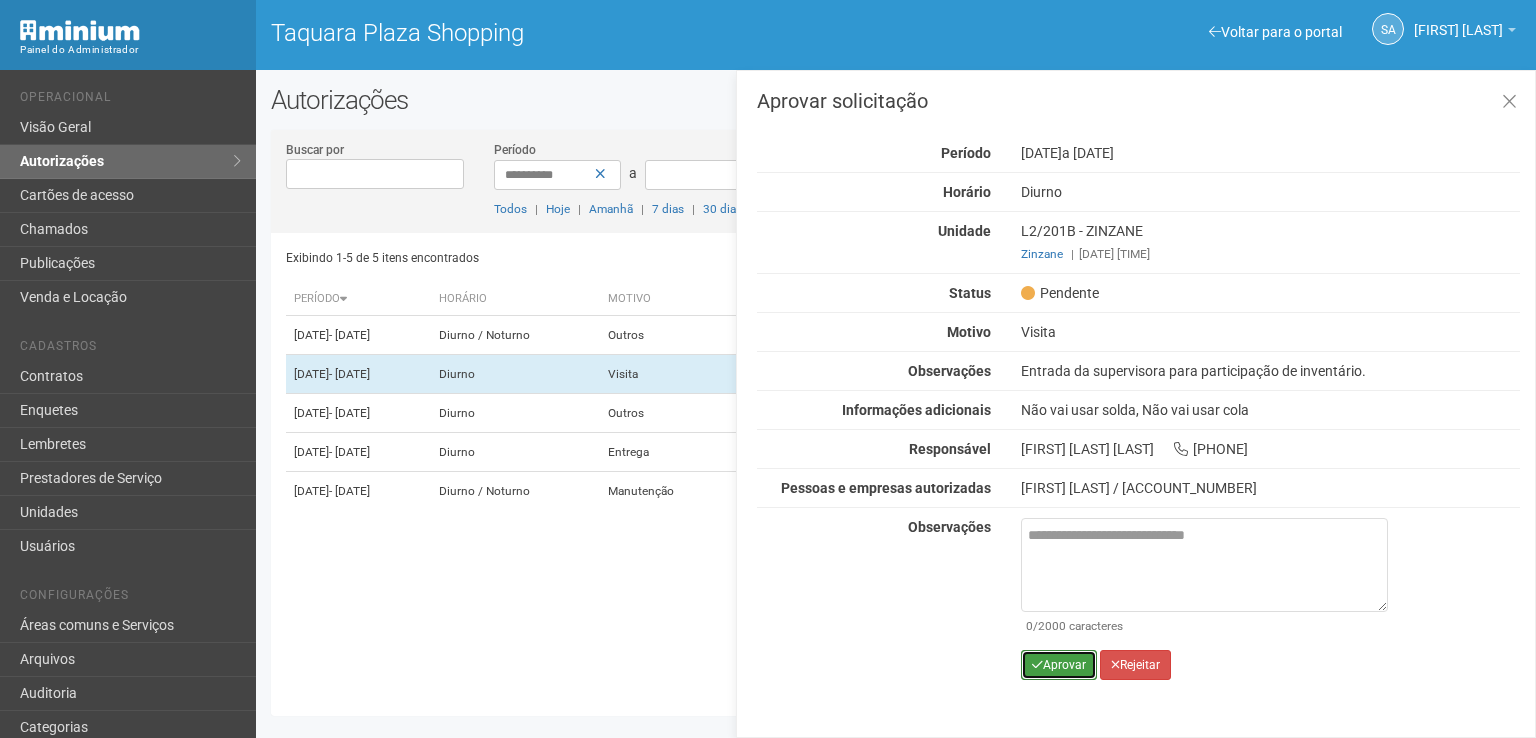 click on "Aprovar" at bounding box center (1059, 665) 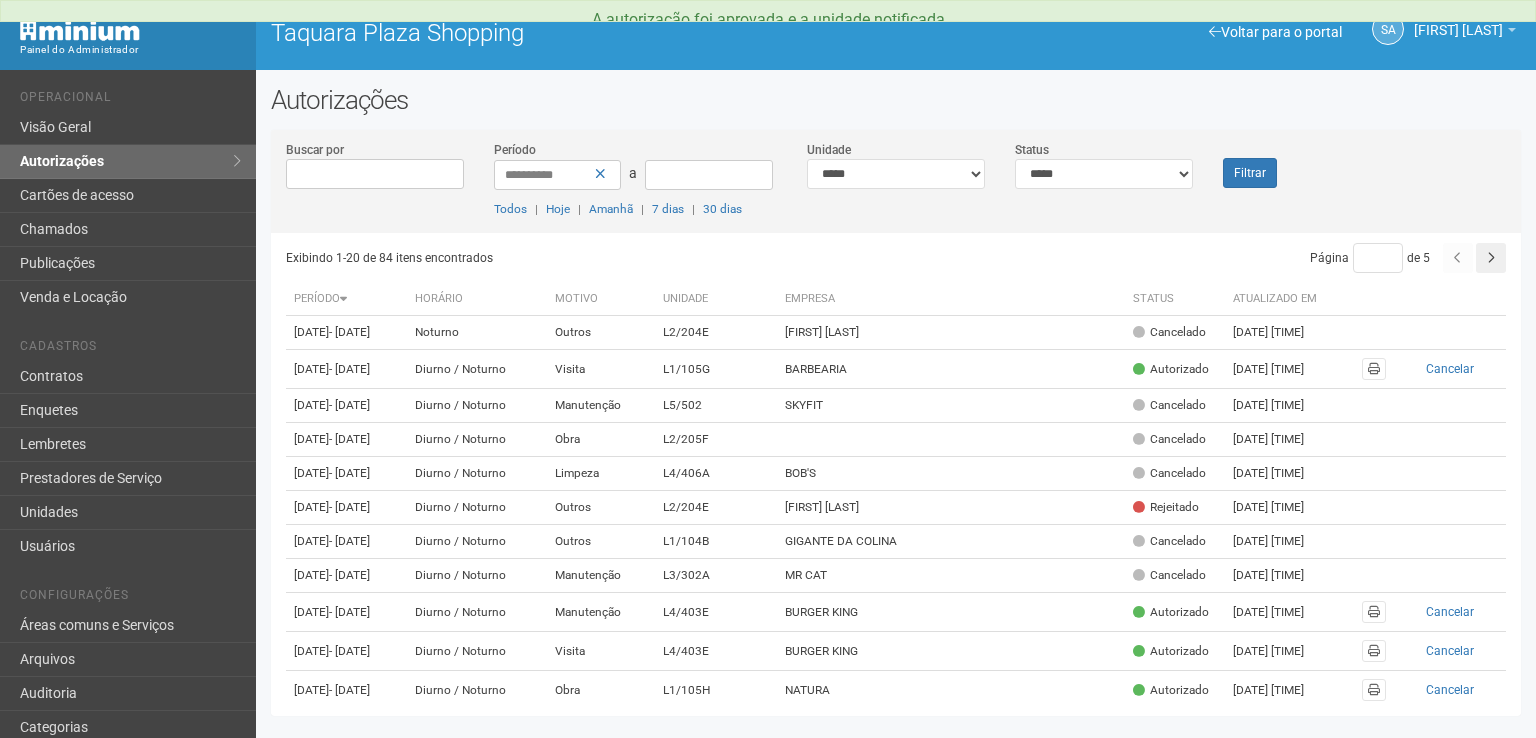 scroll, scrollTop: 0, scrollLeft: 0, axis: both 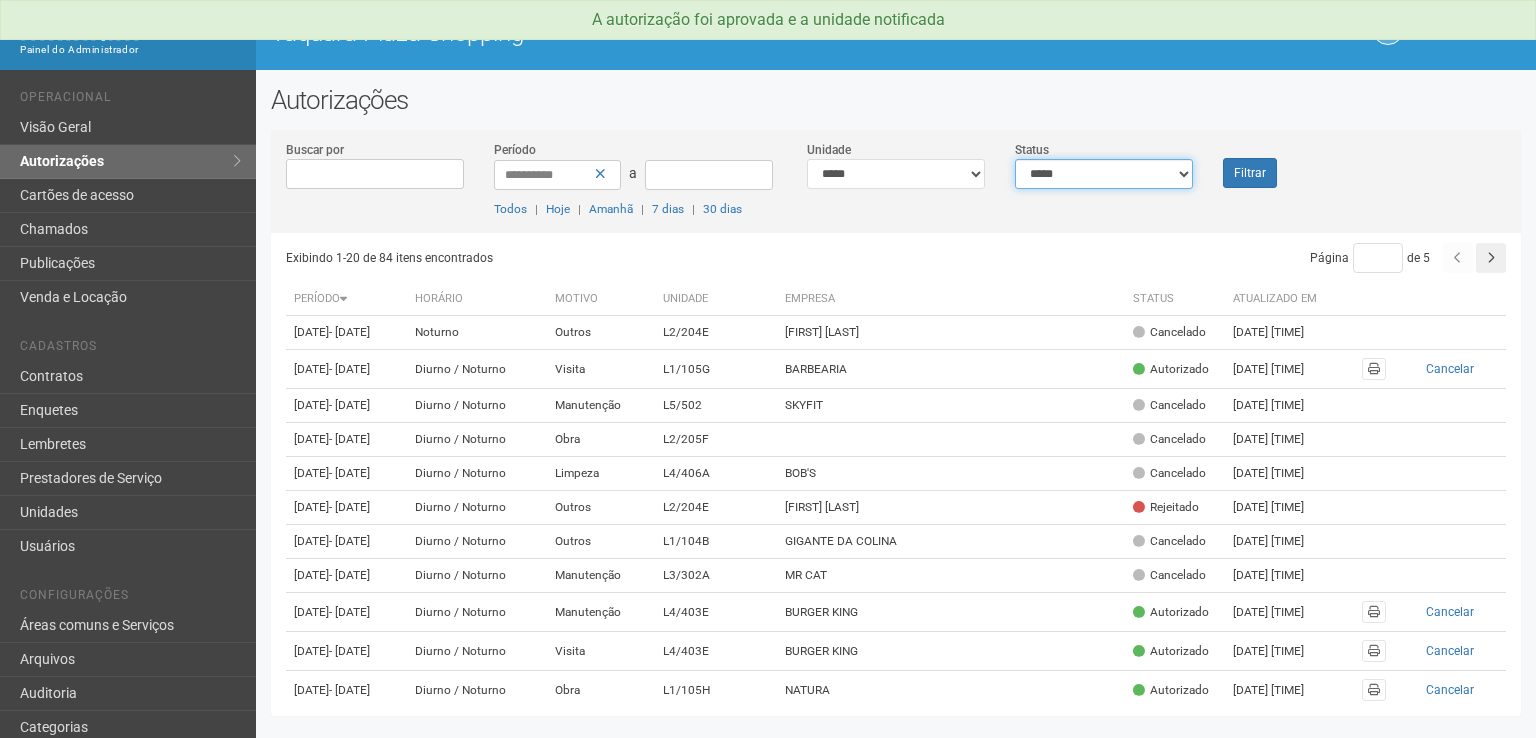 click on "**********" at bounding box center [1104, 174] 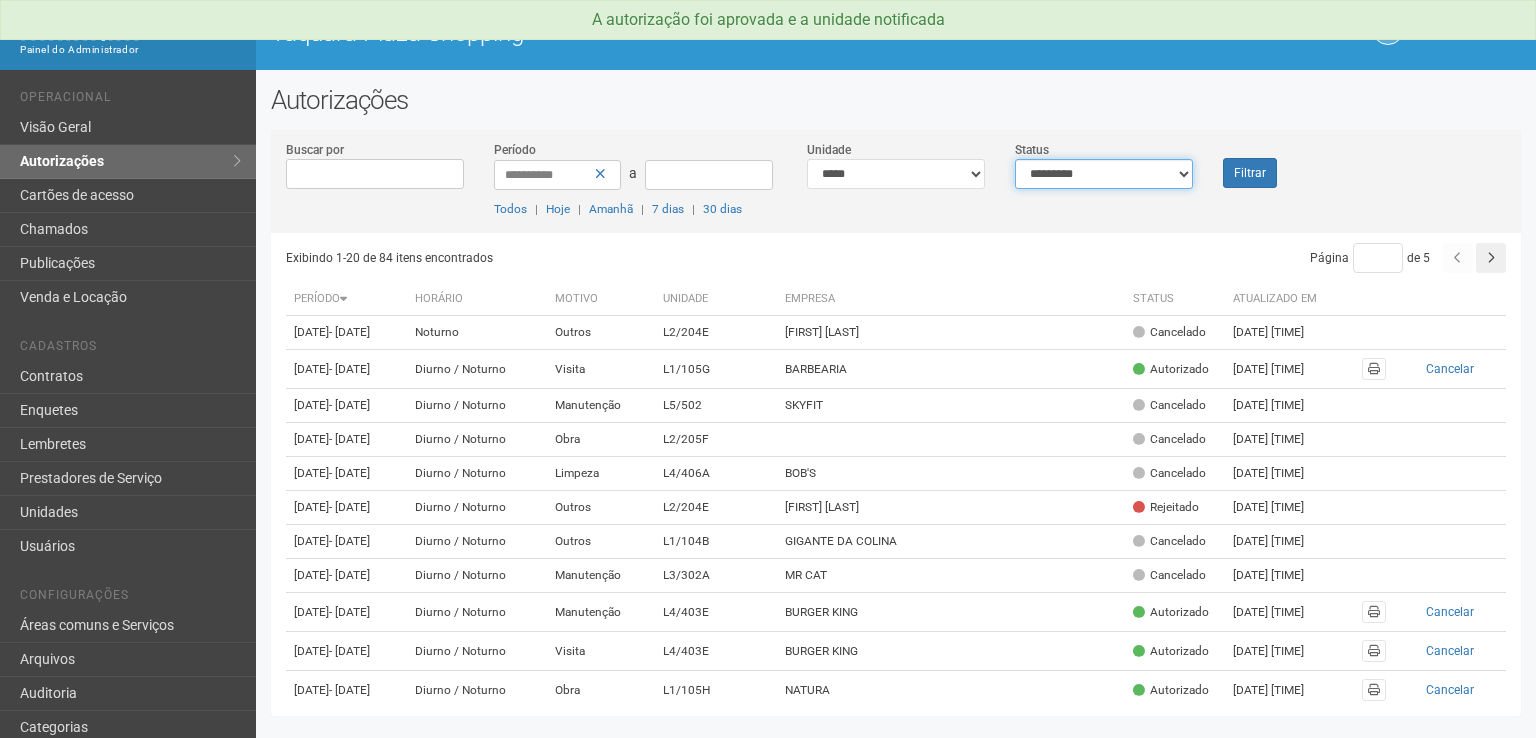 click on "**********" at bounding box center (1104, 174) 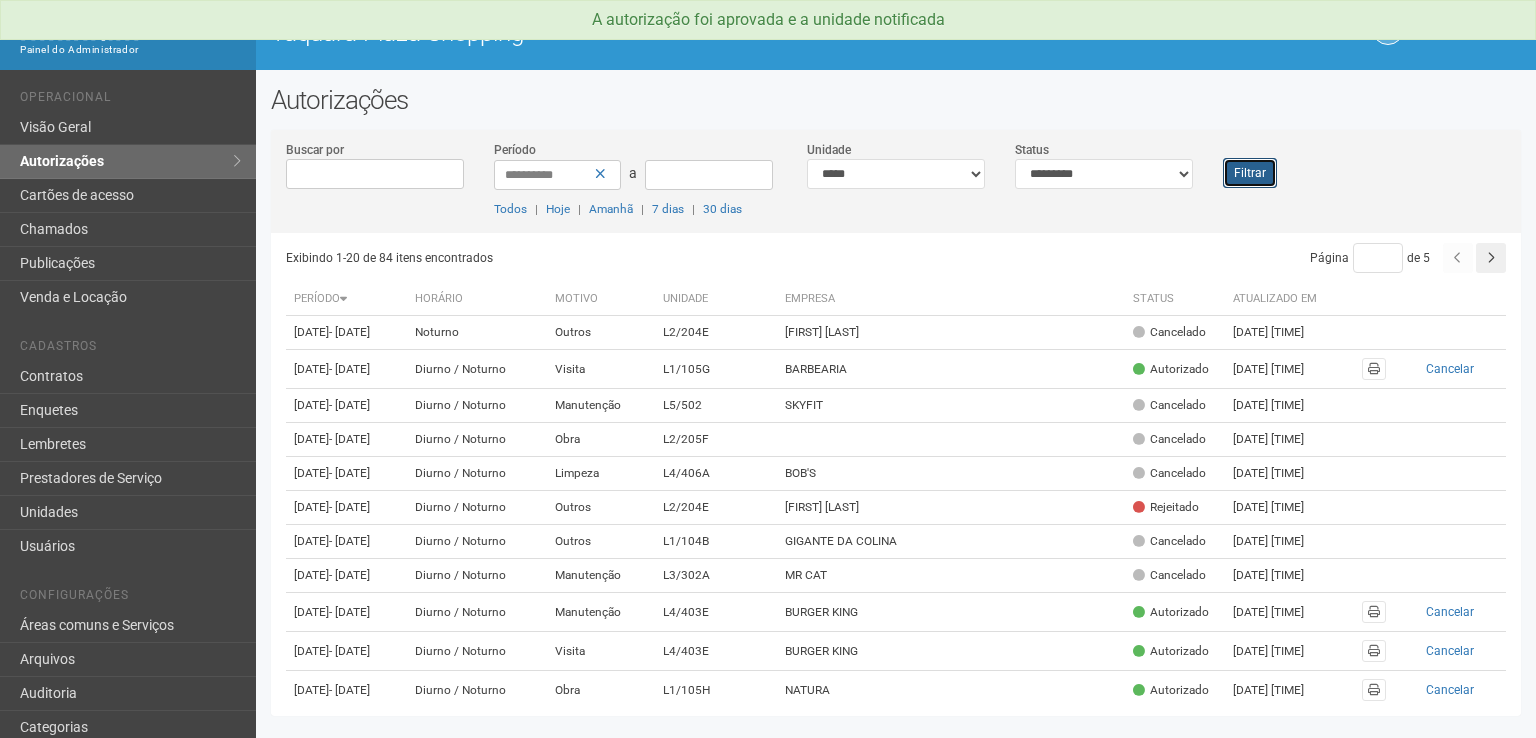 click on "Filtrar" at bounding box center [1250, 173] 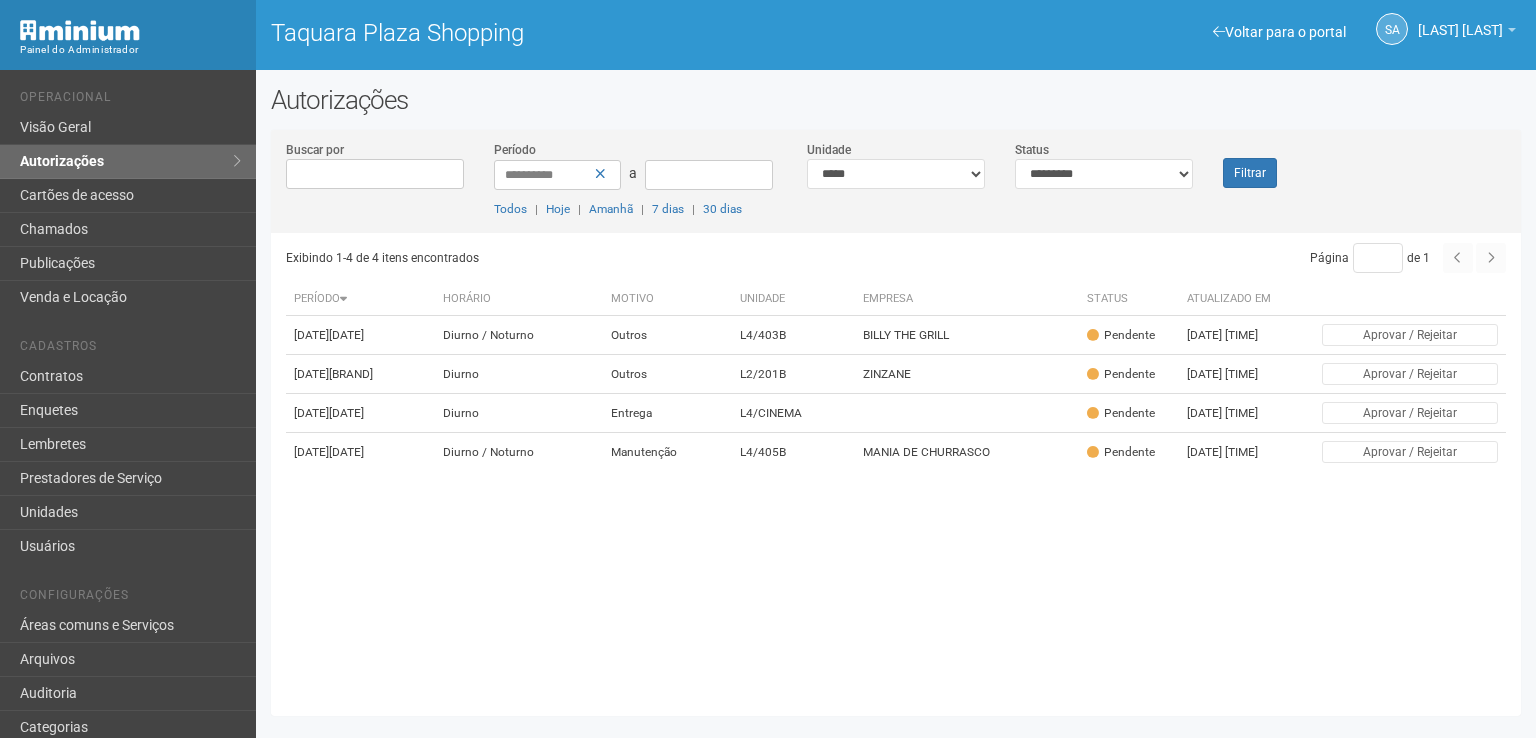 scroll, scrollTop: 0, scrollLeft: 0, axis: both 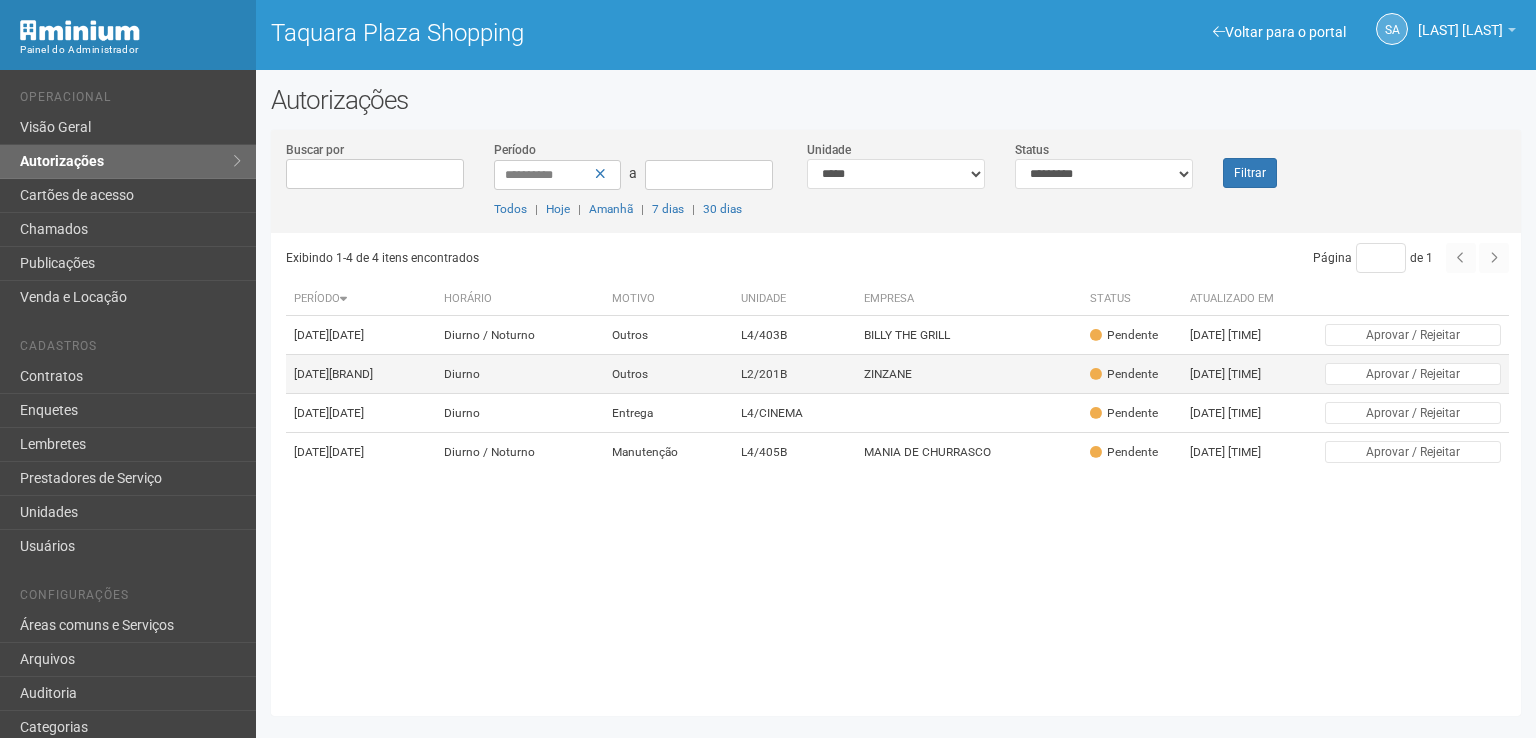 click on "ZINZANE" at bounding box center (968, 374) 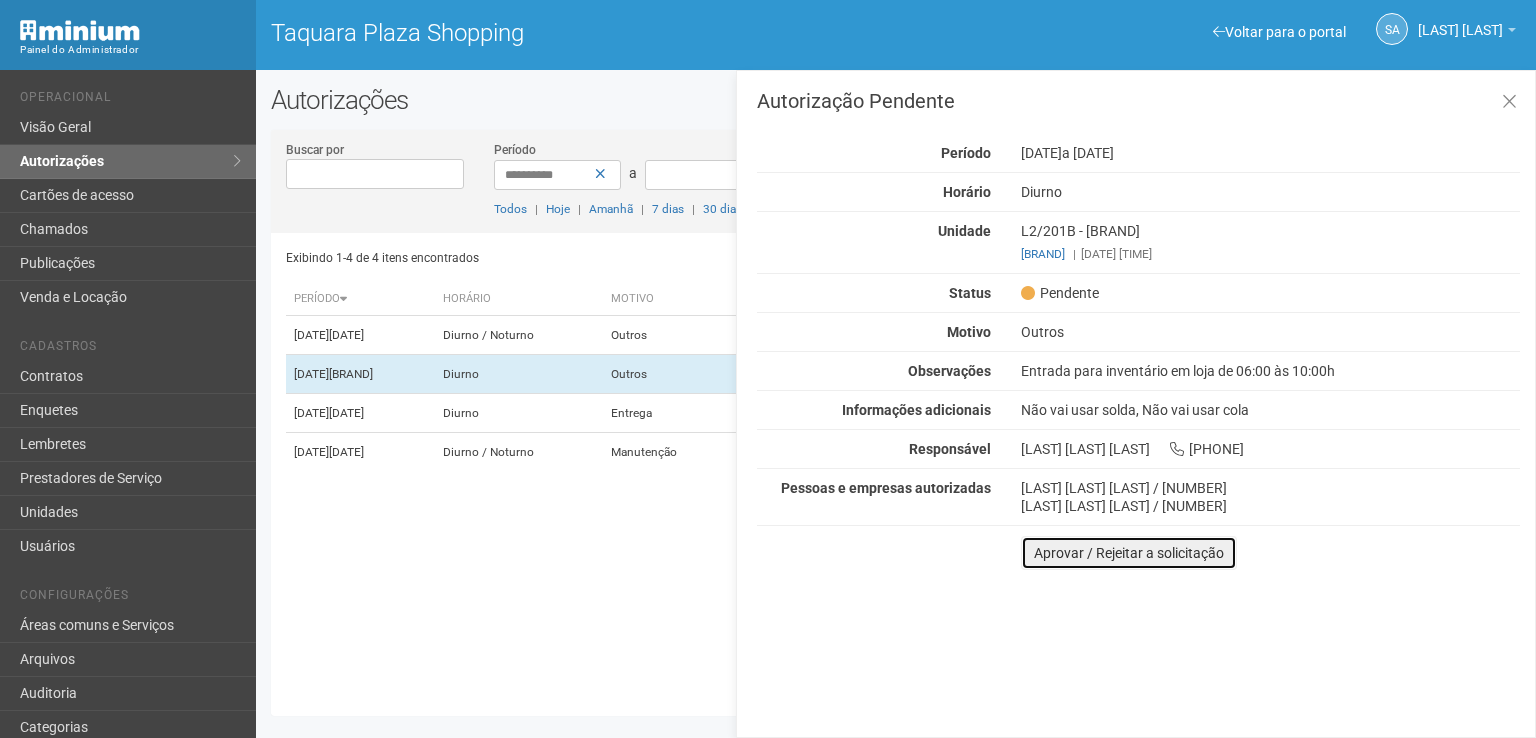 click on "Aprovar / Rejeitar a solicitação" at bounding box center (1129, 553) 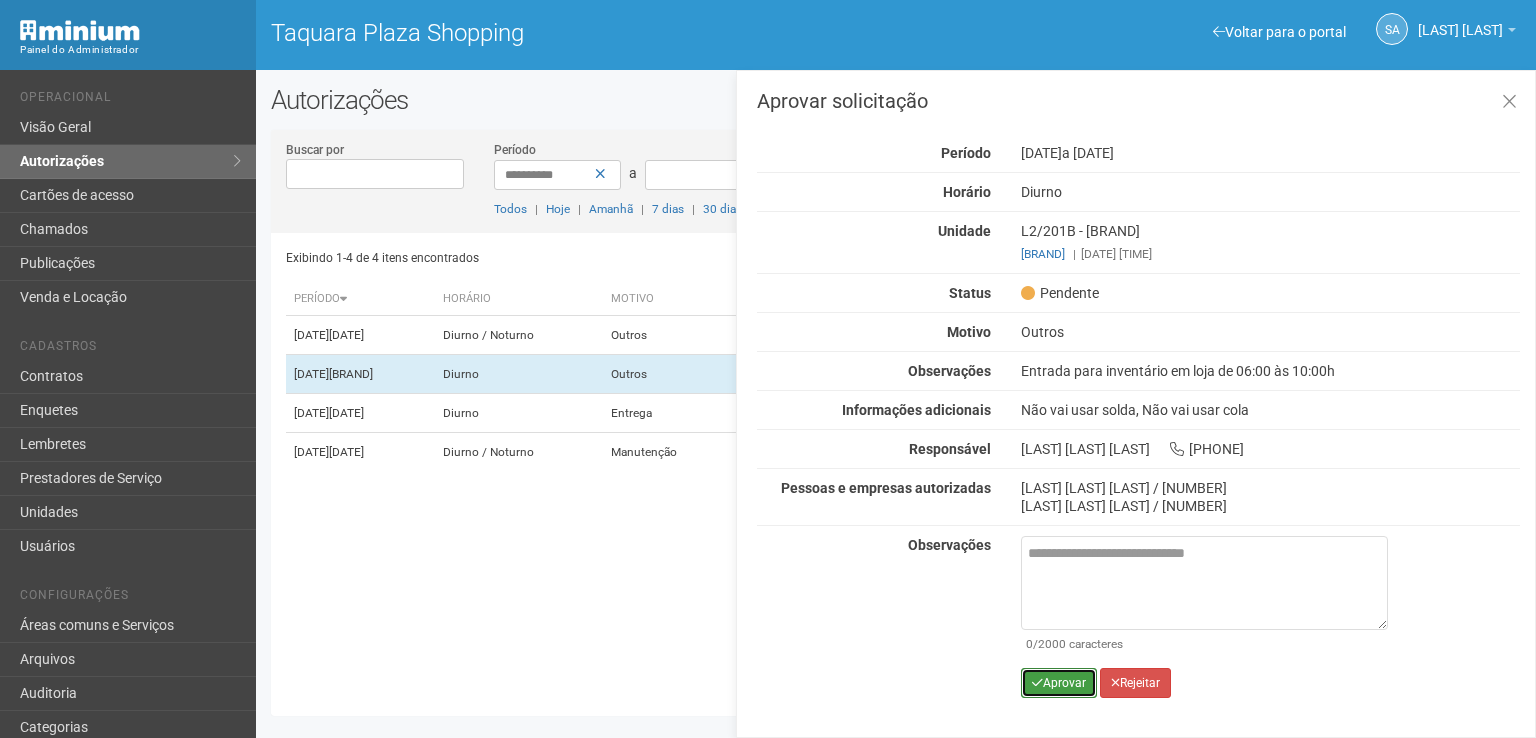 click on "Aprovar" at bounding box center [1059, 683] 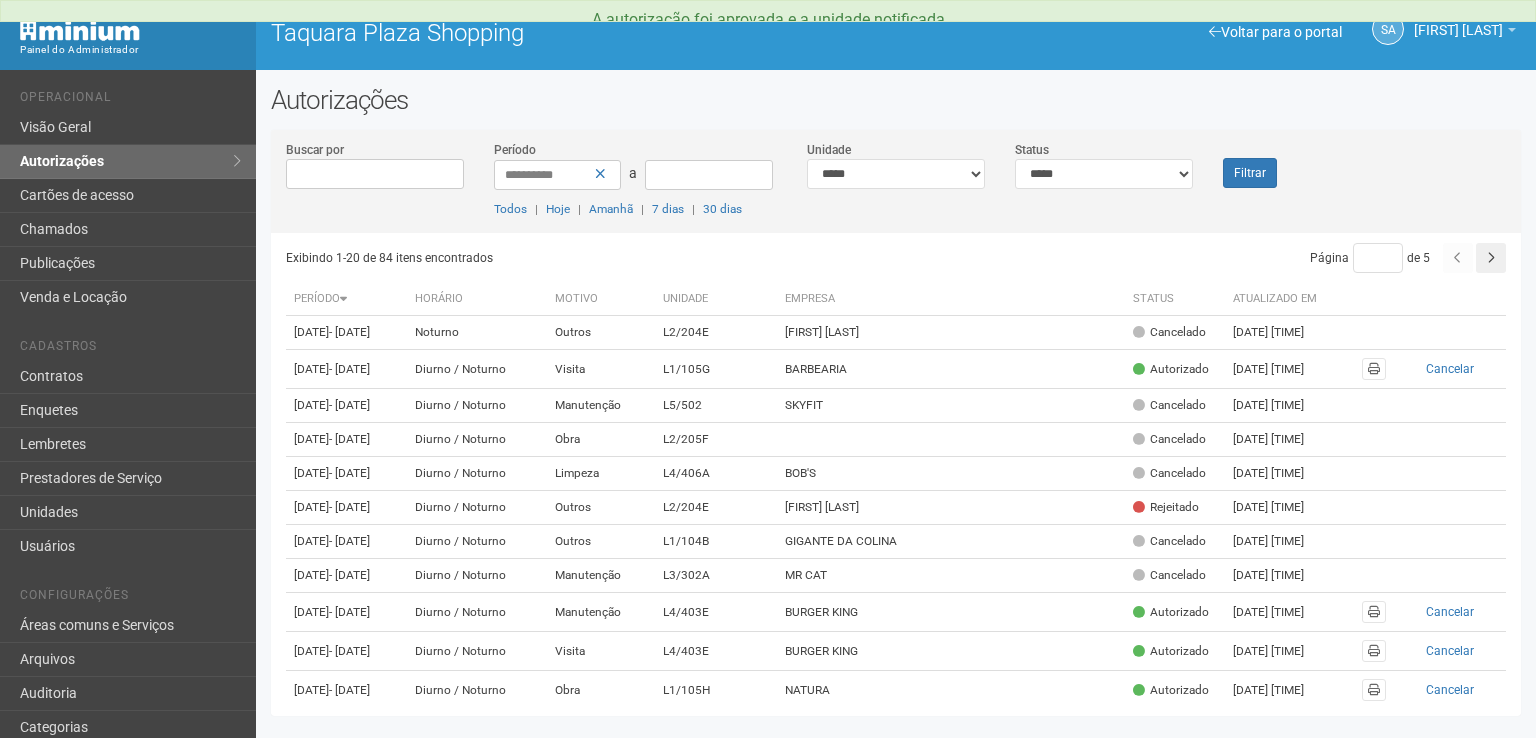 scroll, scrollTop: 0, scrollLeft: 0, axis: both 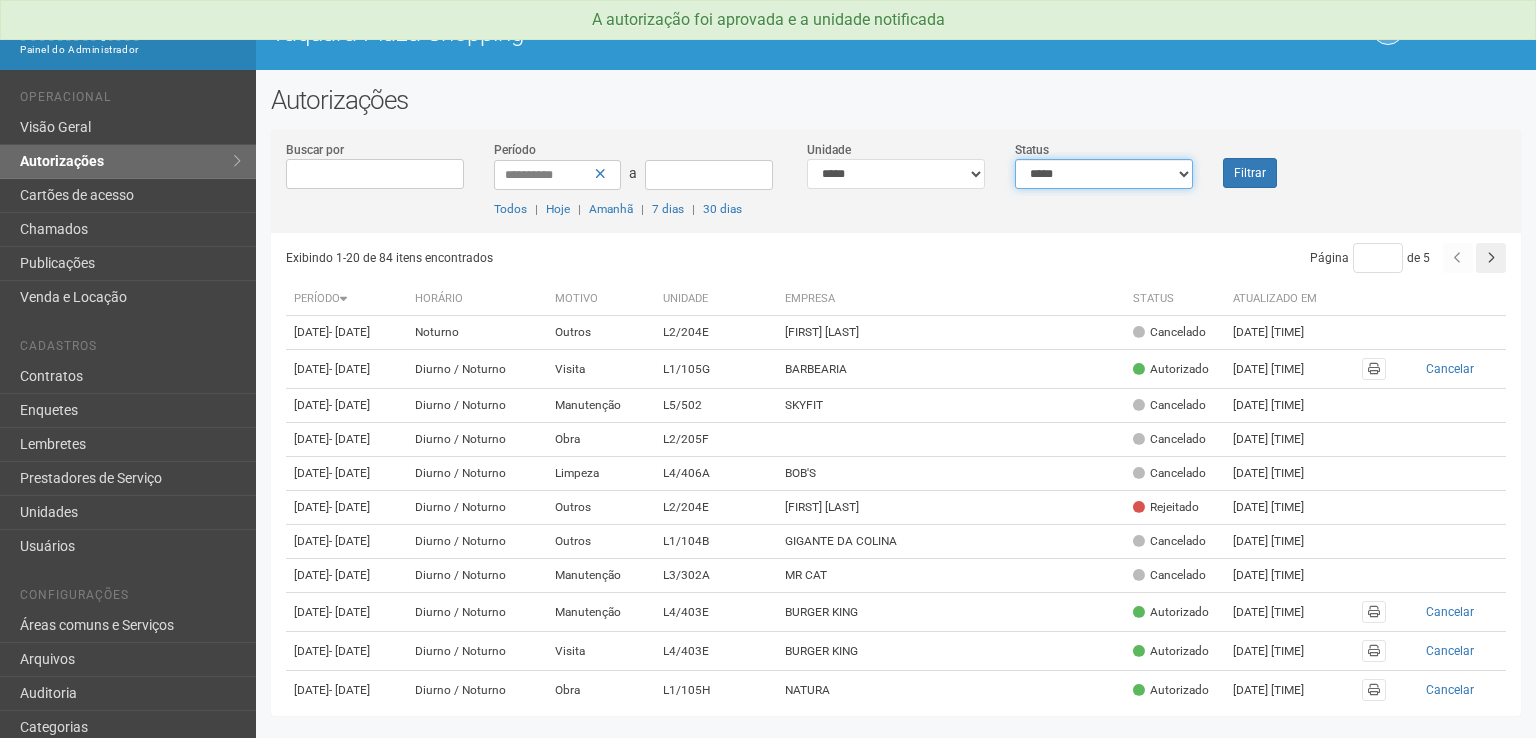 click on "**********" at bounding box center [1104, 174] 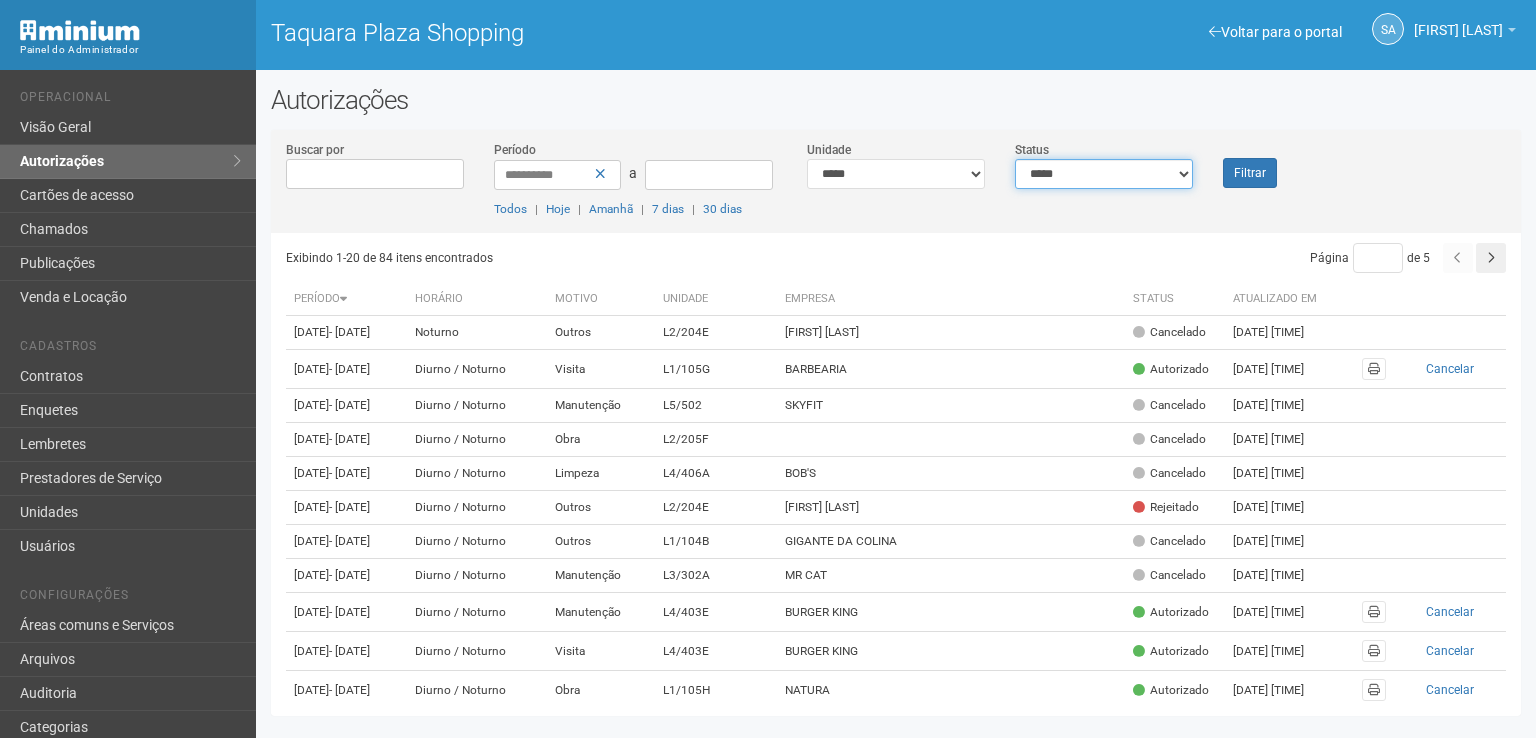 select on "*" 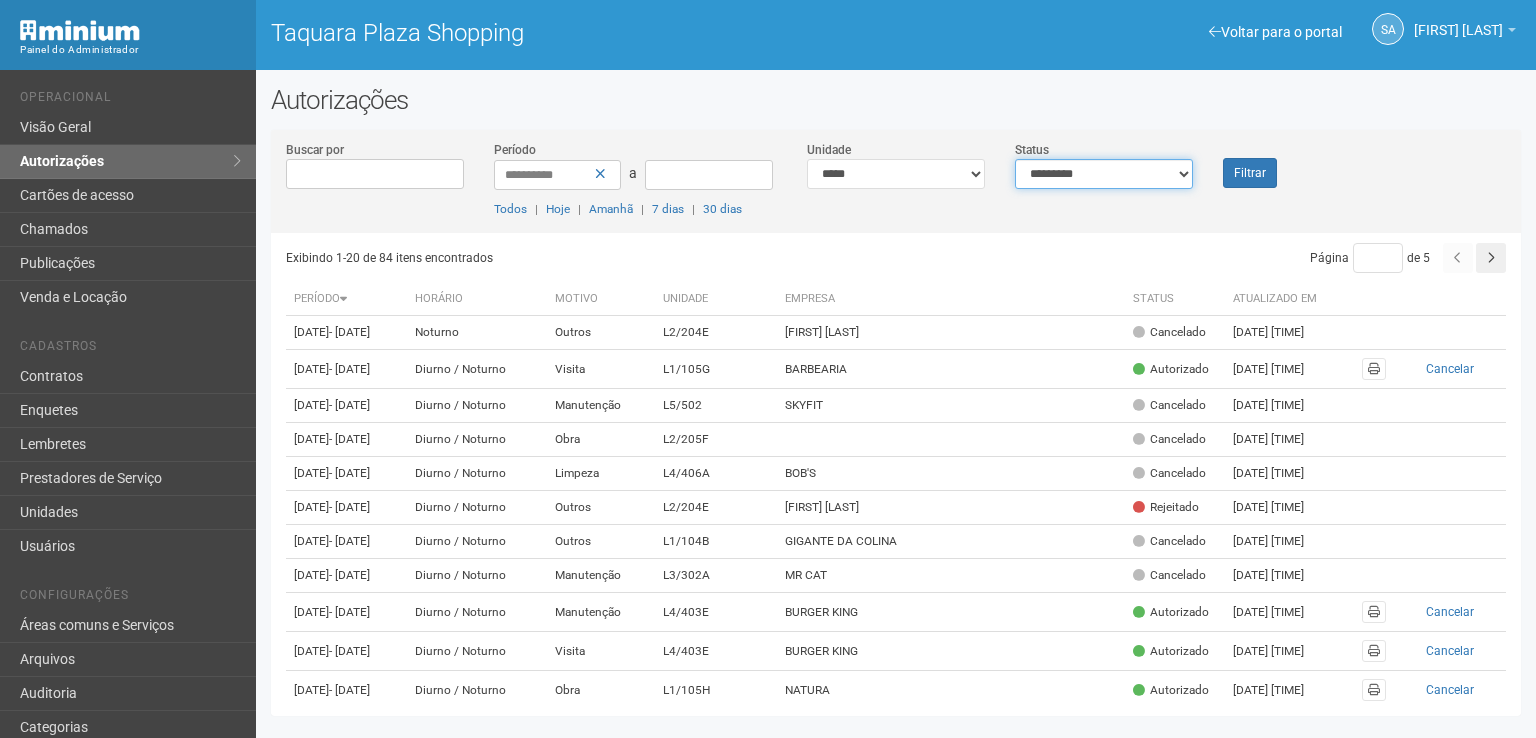 click on "**********" at bounding box center [1104, 174] 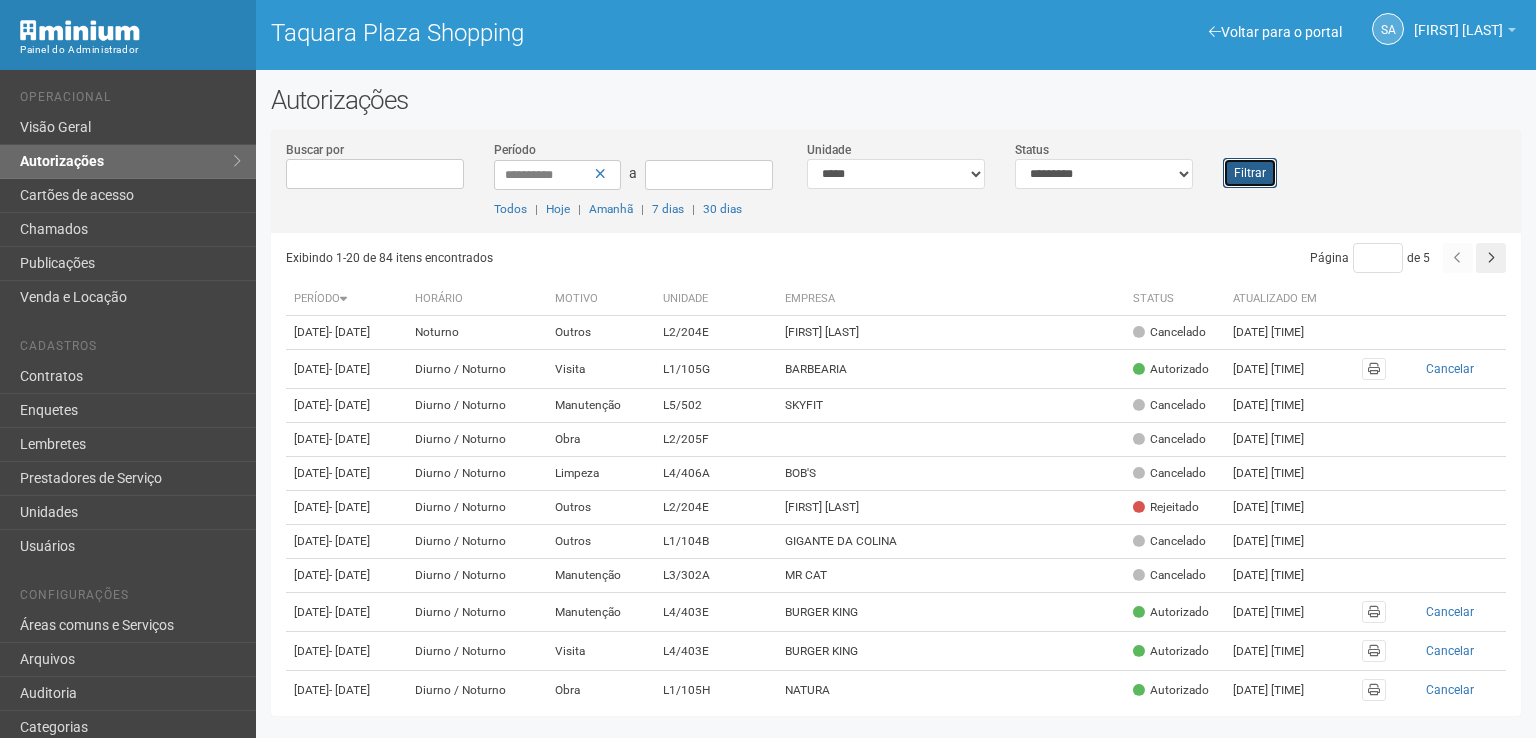 click on "Filtrar" at bounding box center [1250, 173] 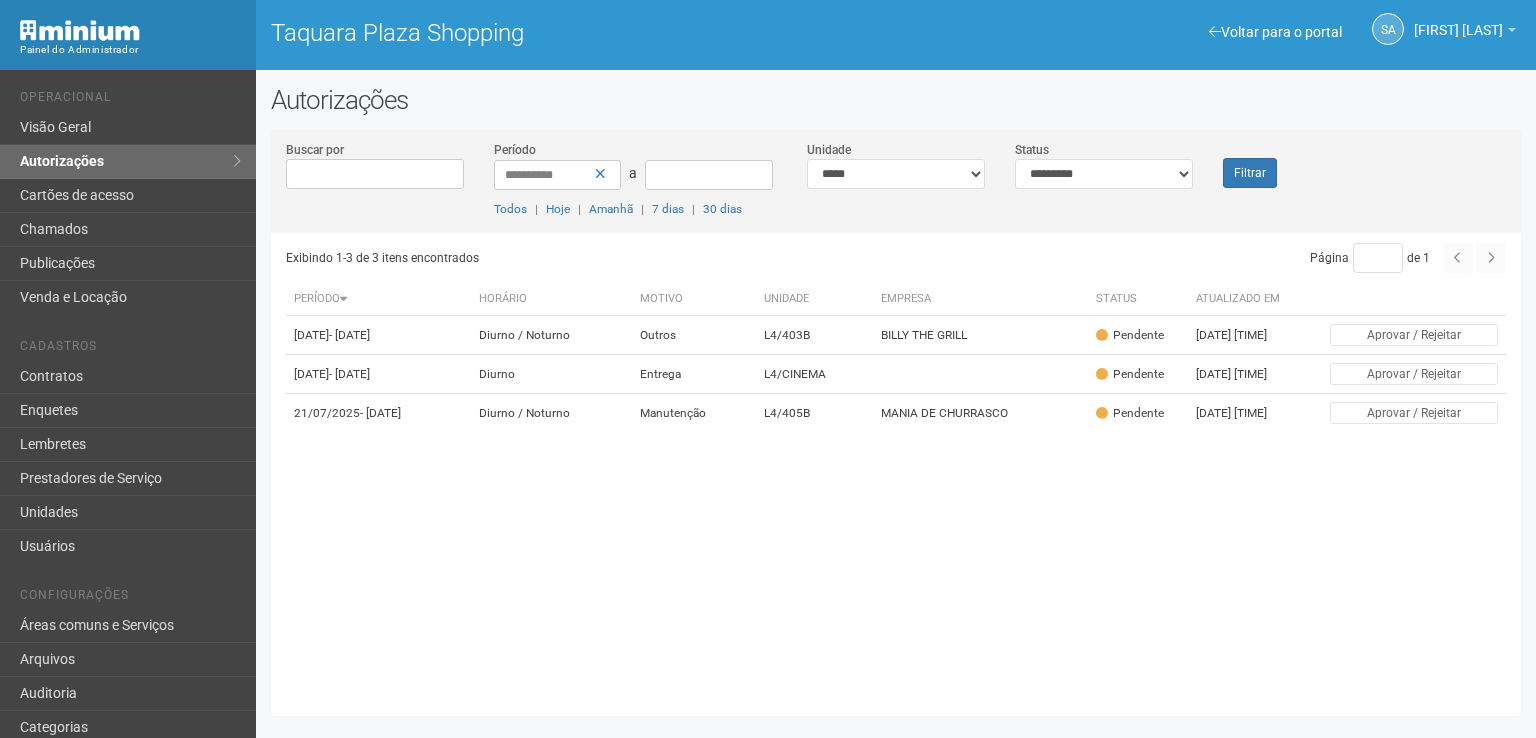 scroll, scrollTop: 0, scrollLeft: 0, axis: both 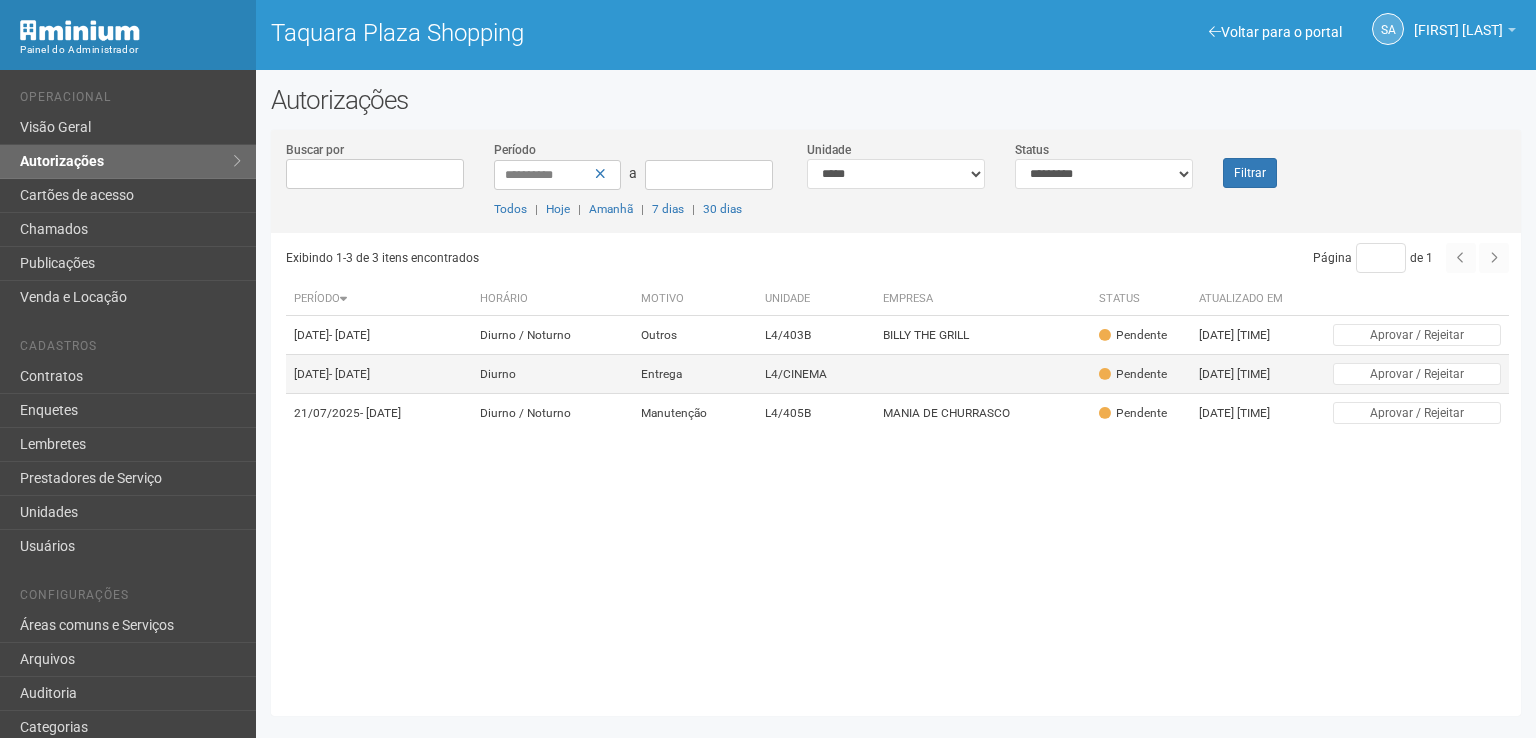 click on "L4/CINEMA" at bounding box center (816, 374) 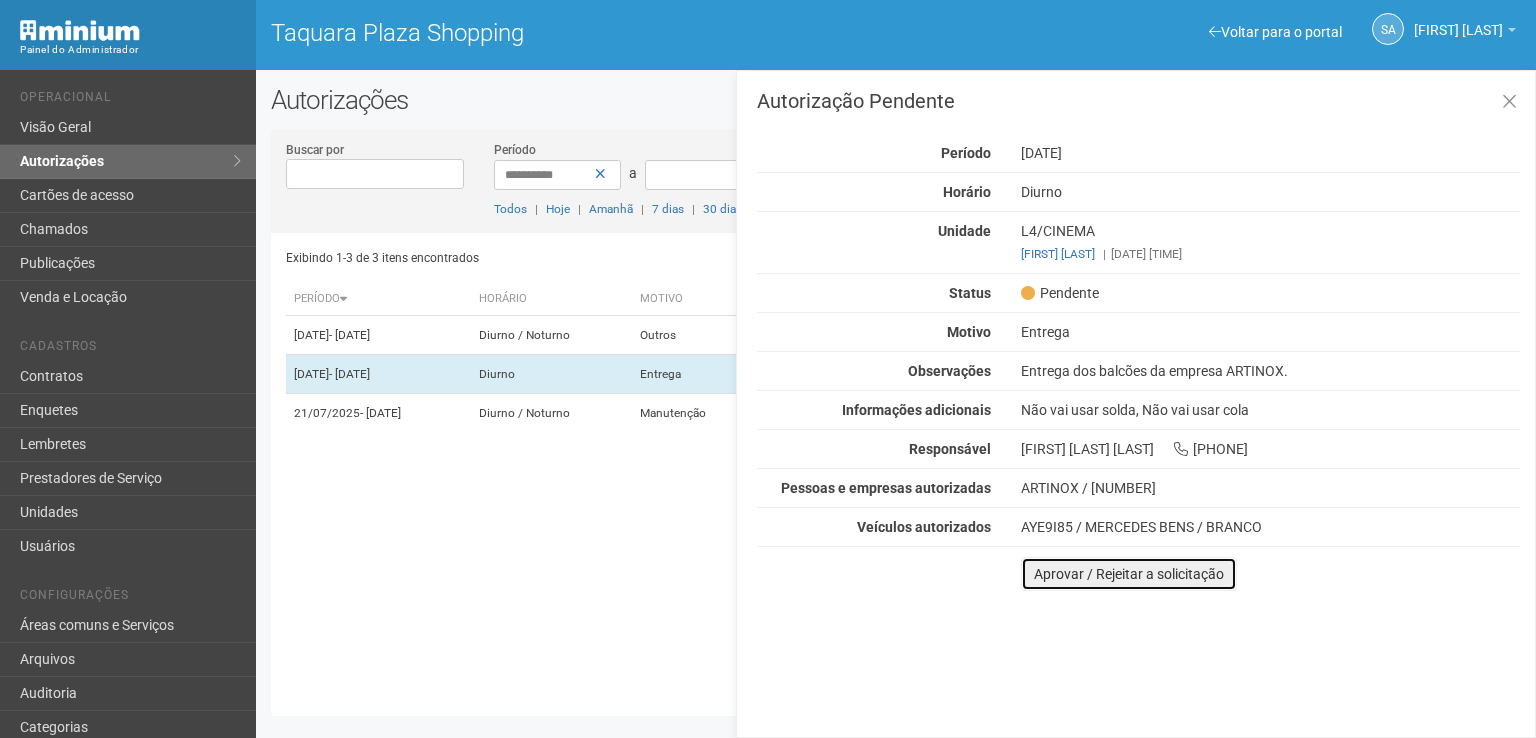 click on "Aprovar / Rejeitar a solicitação" at bounding box center (1129, 574) 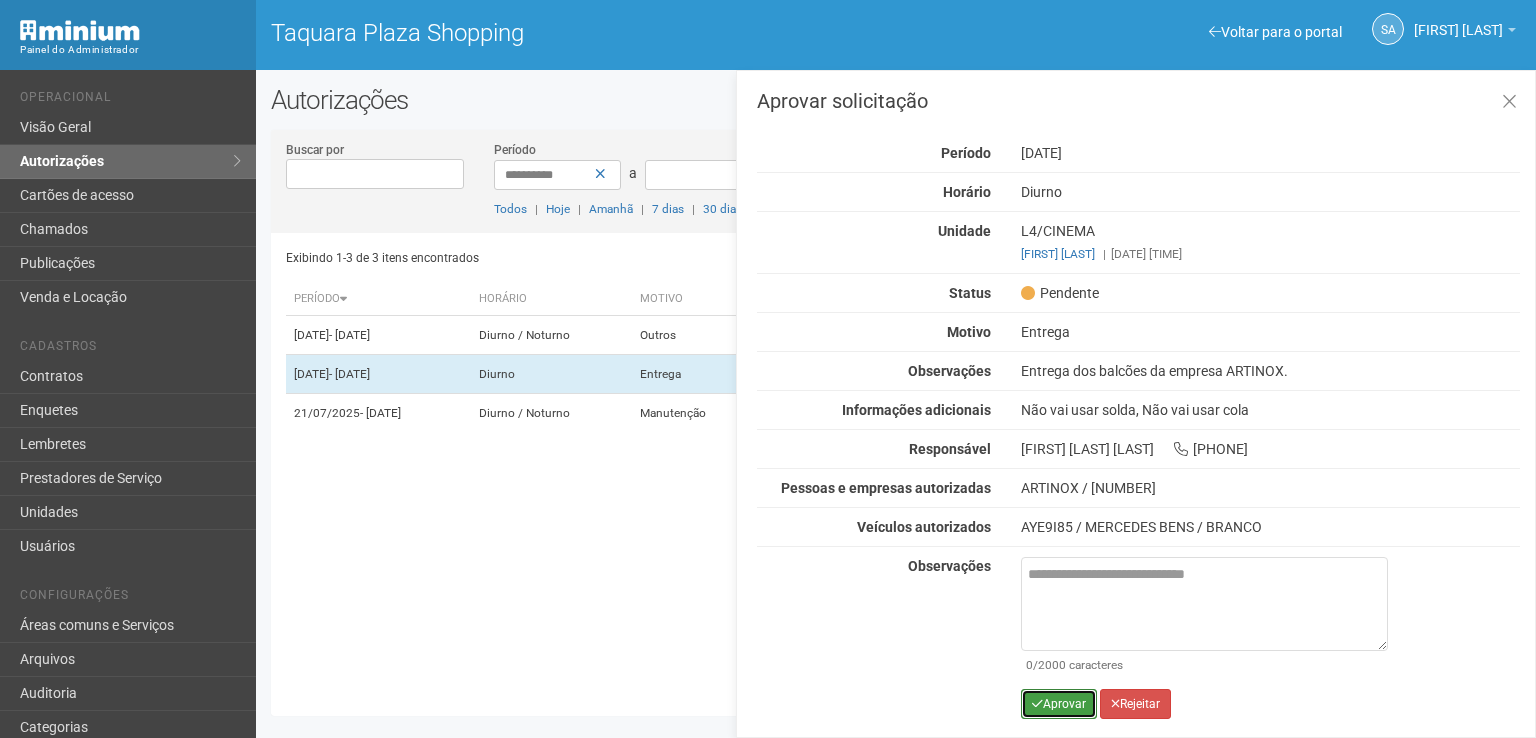 click on "Aprovar" at bounding box center (1059, 704) 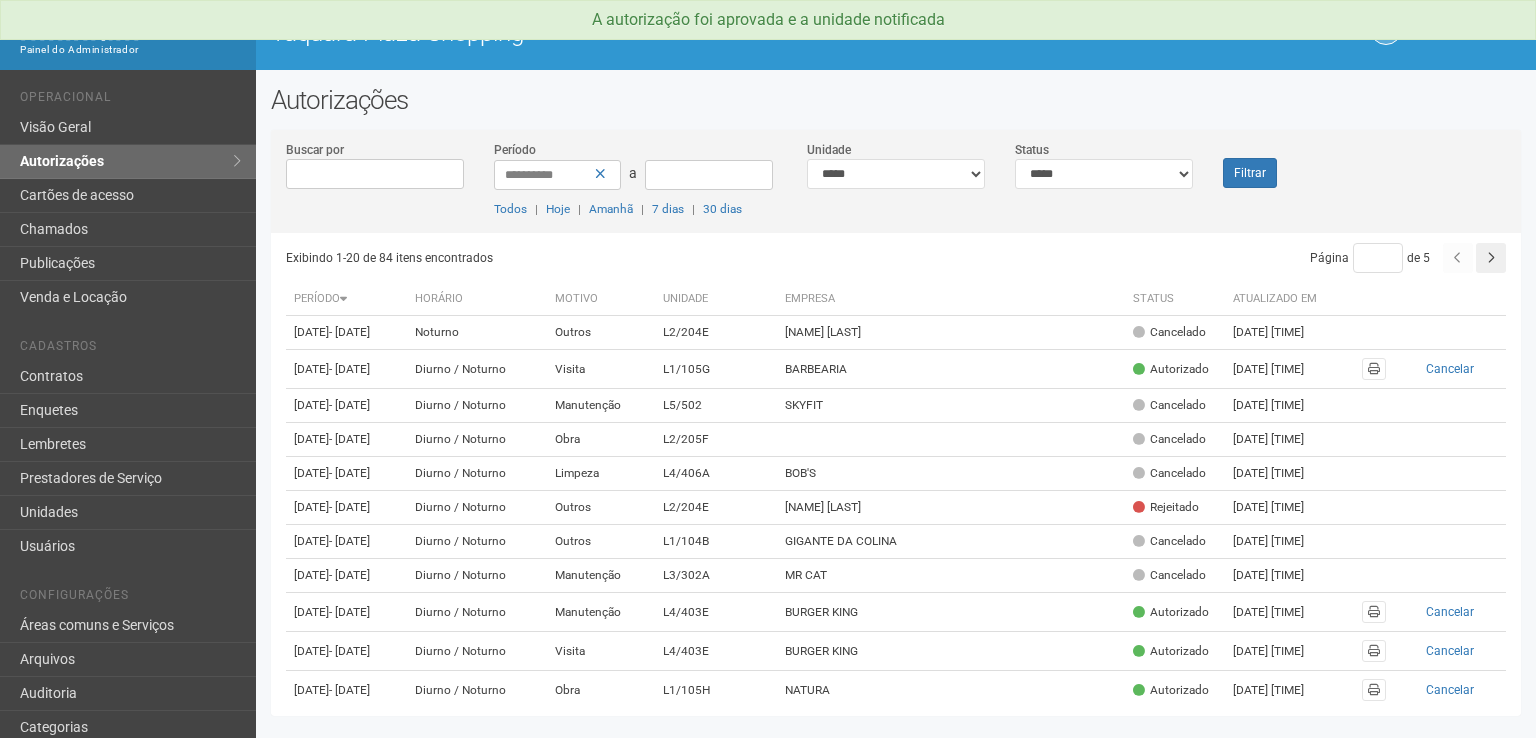 scroll, scrollTop: 0, scrollLeft: 0, axis: both 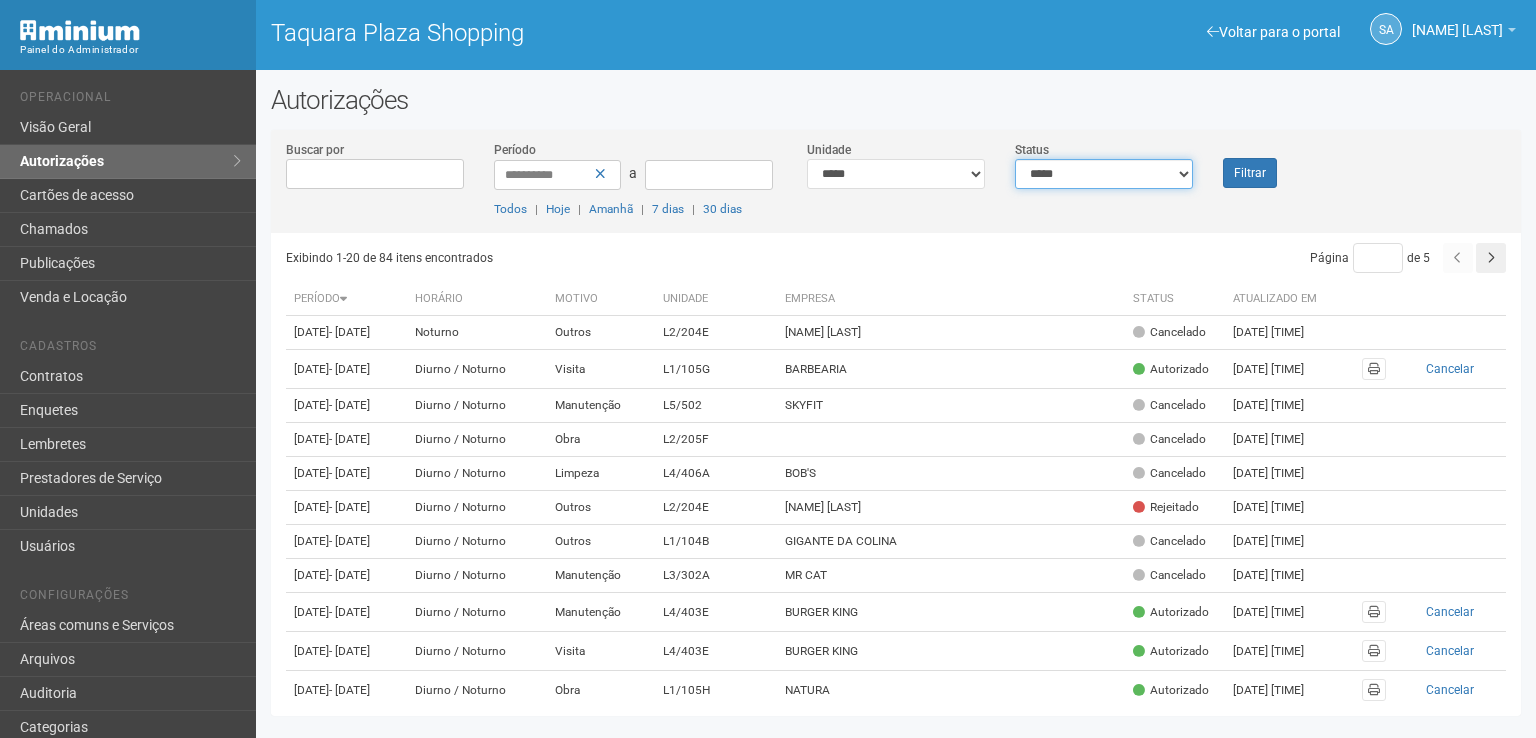 click on "**********" at bounding box center [1104, 174] 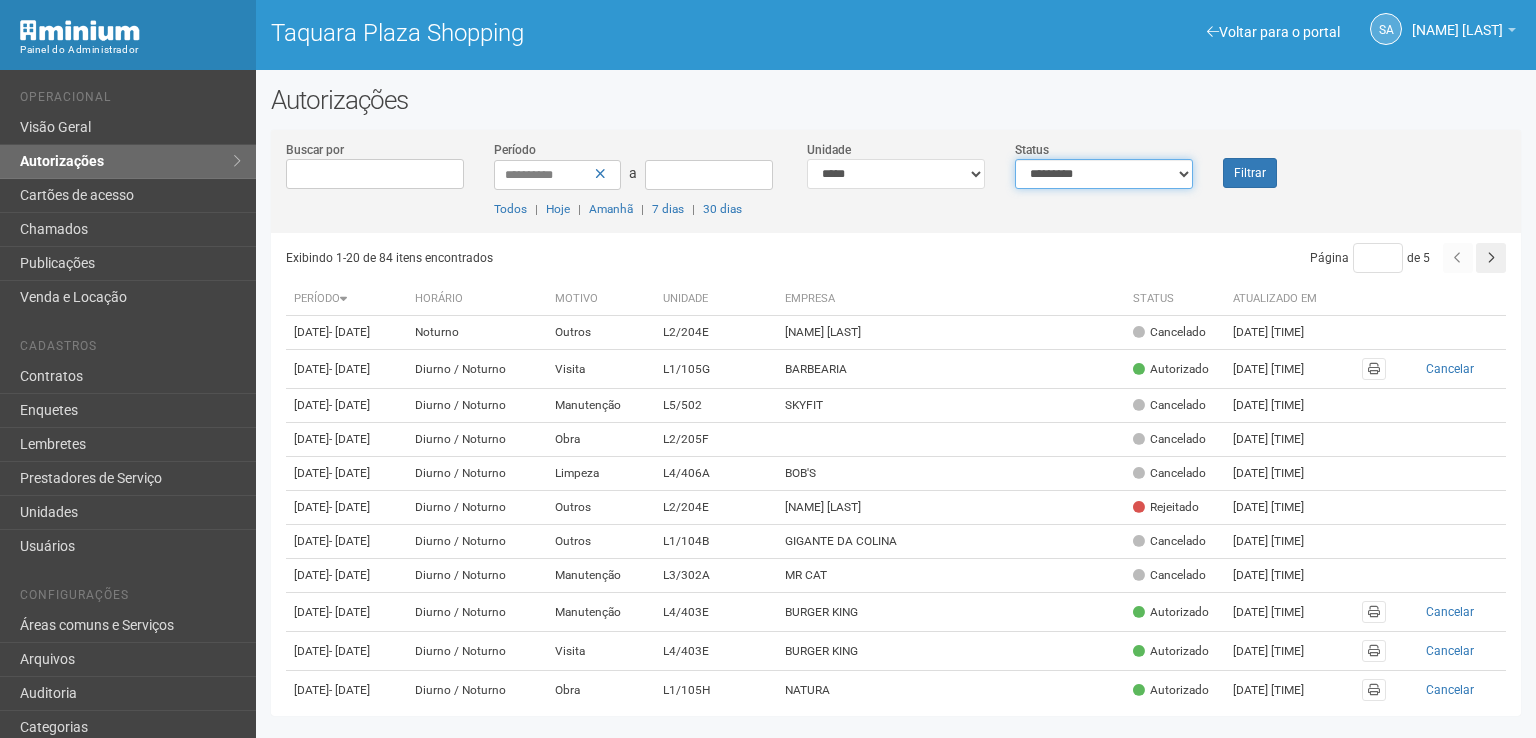 click on "**********" at bounding box center [1104, 174] 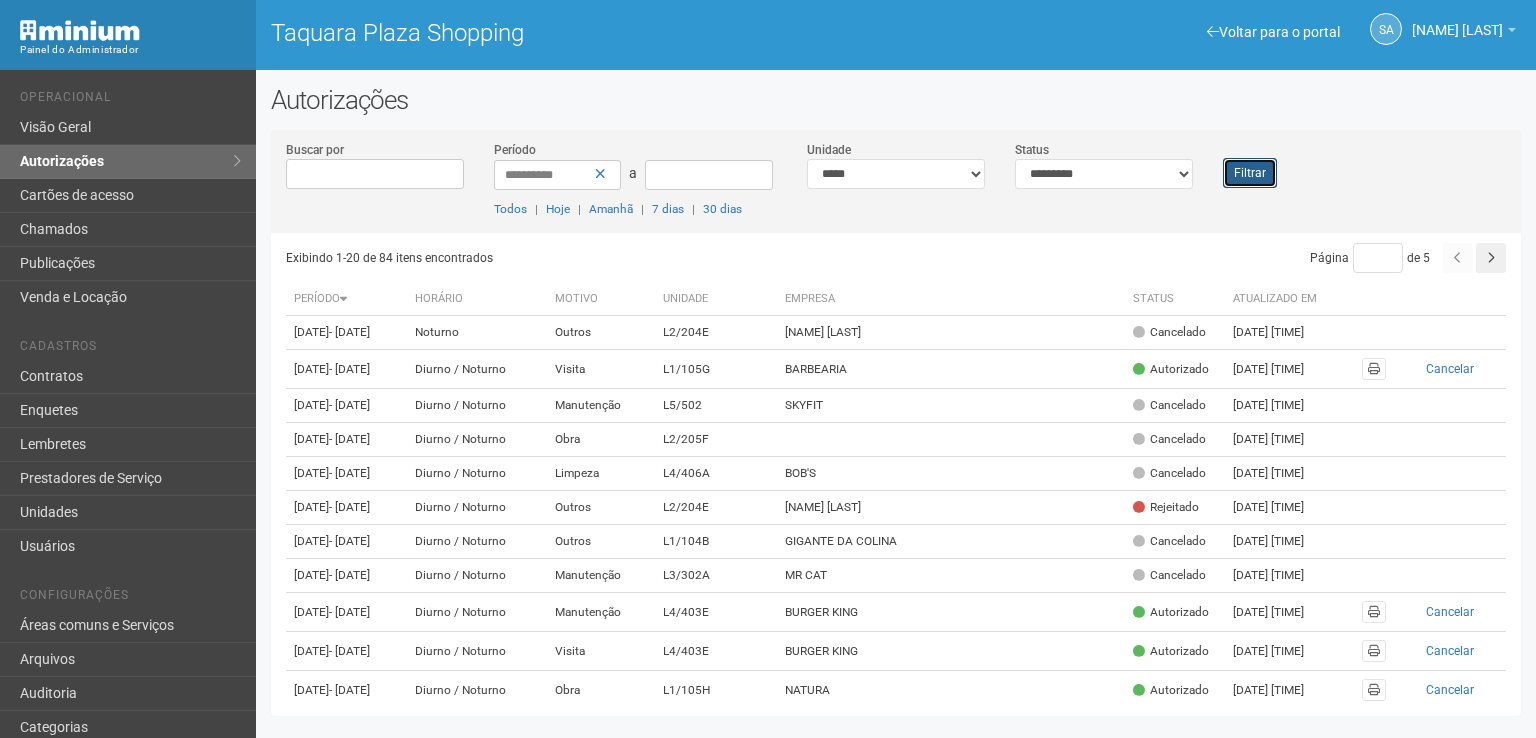 click on "Filtrar" at bounding box center (1250, 173) 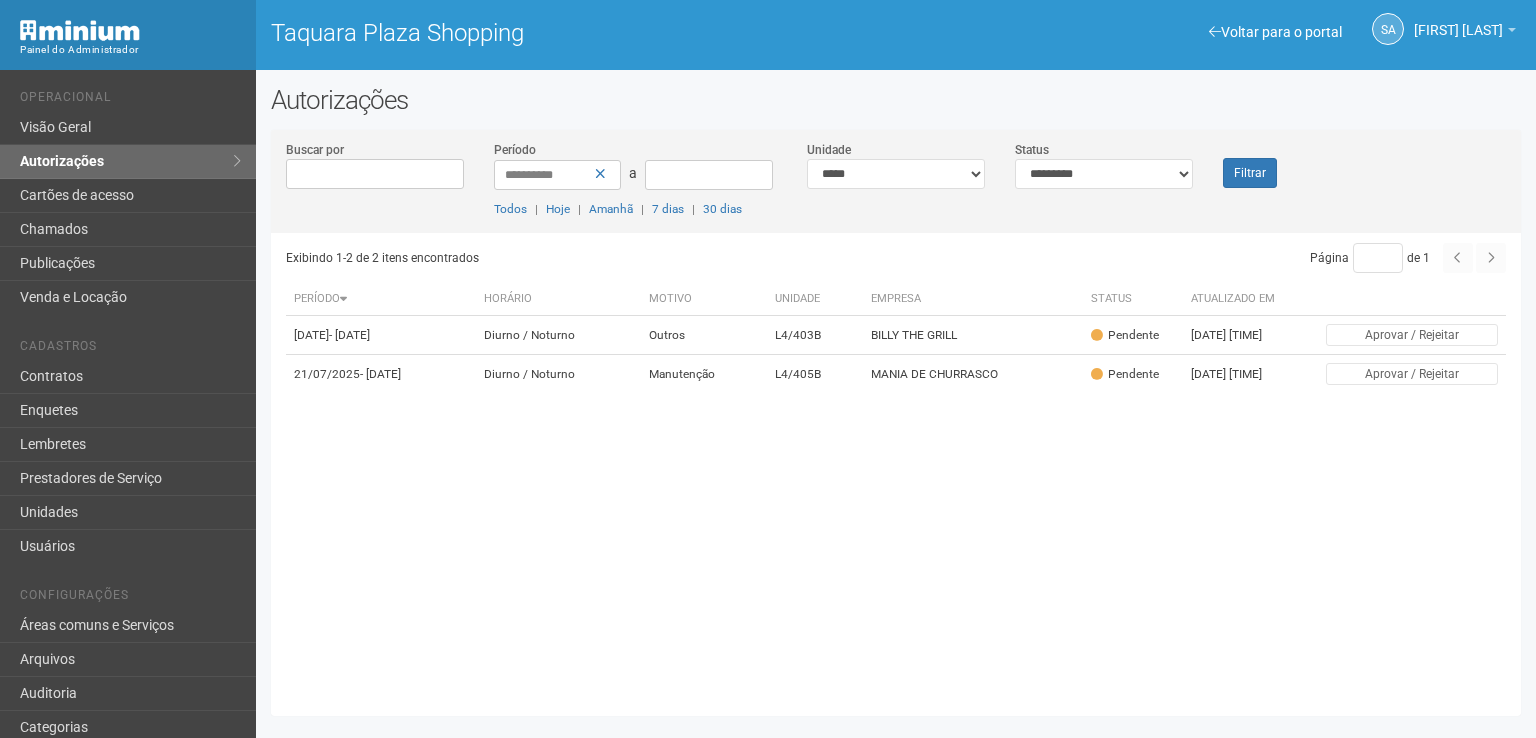 scroll, scrollTop: 0, scrollLeft: 0, axis: both 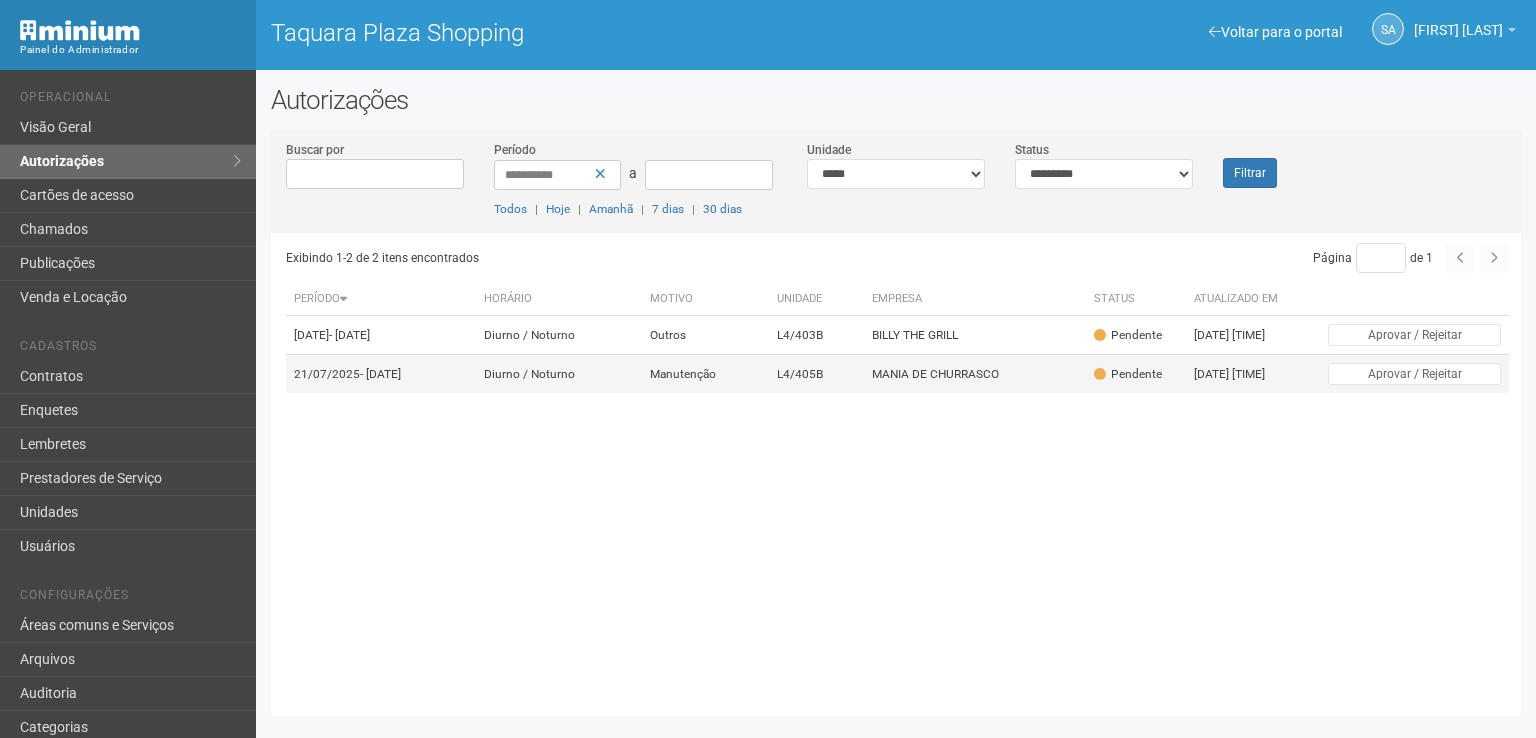 click on "MANIA DE CHURRASCO" at bounding box center (974, 374) 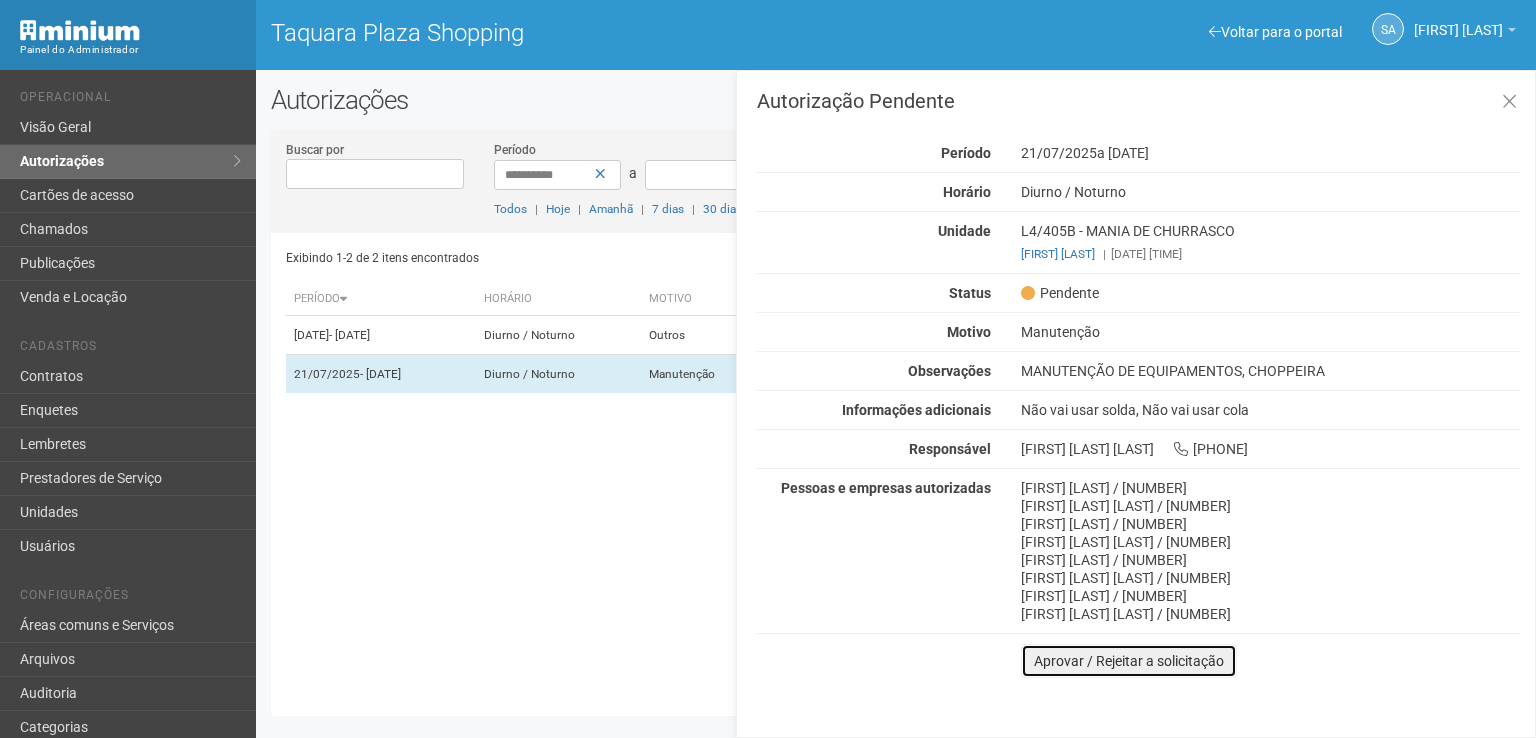 click on "Aprovar / Rejeitar a solicitação" at bounding box center [1129, 661] 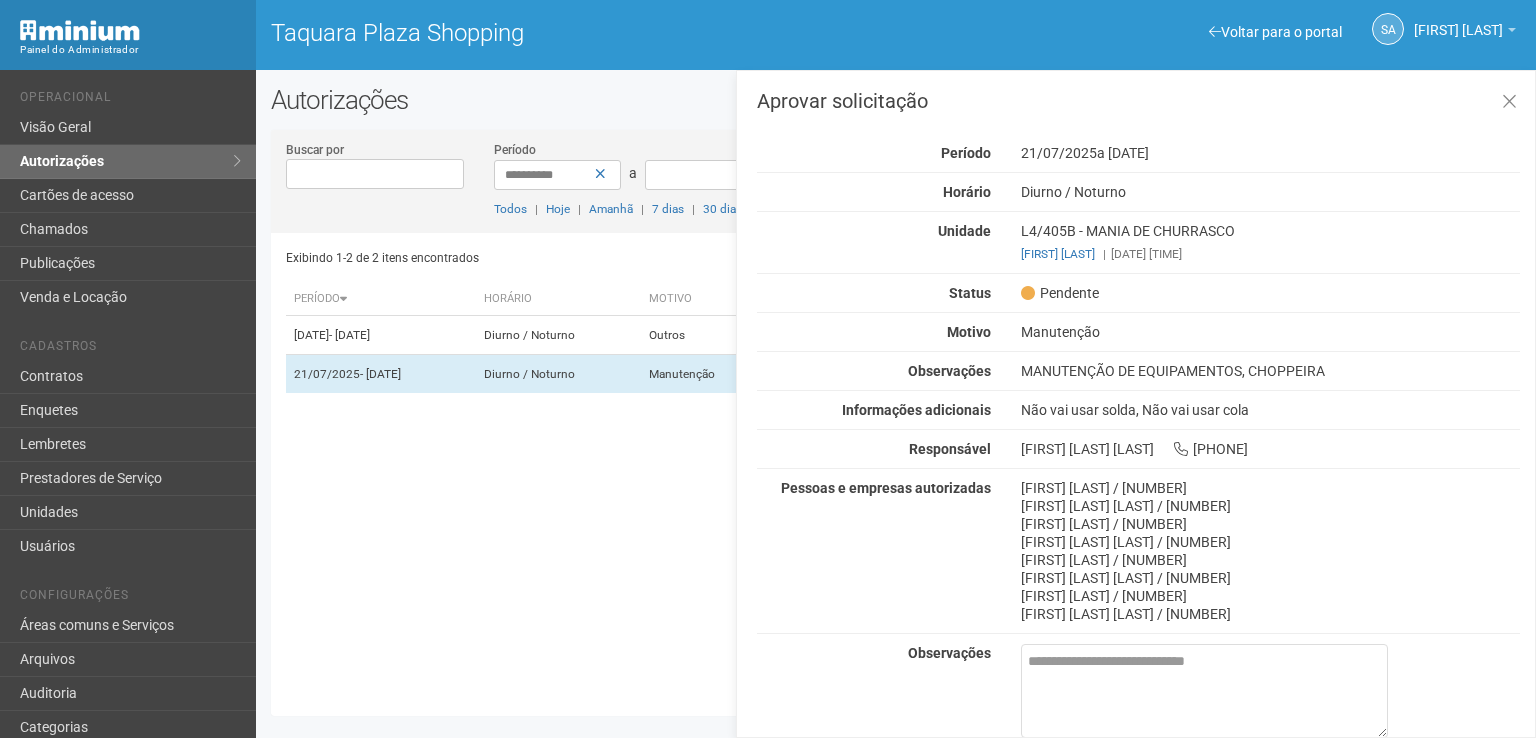 scroll, scrollTop: 80, scrollLeft: 0, axis: vertical 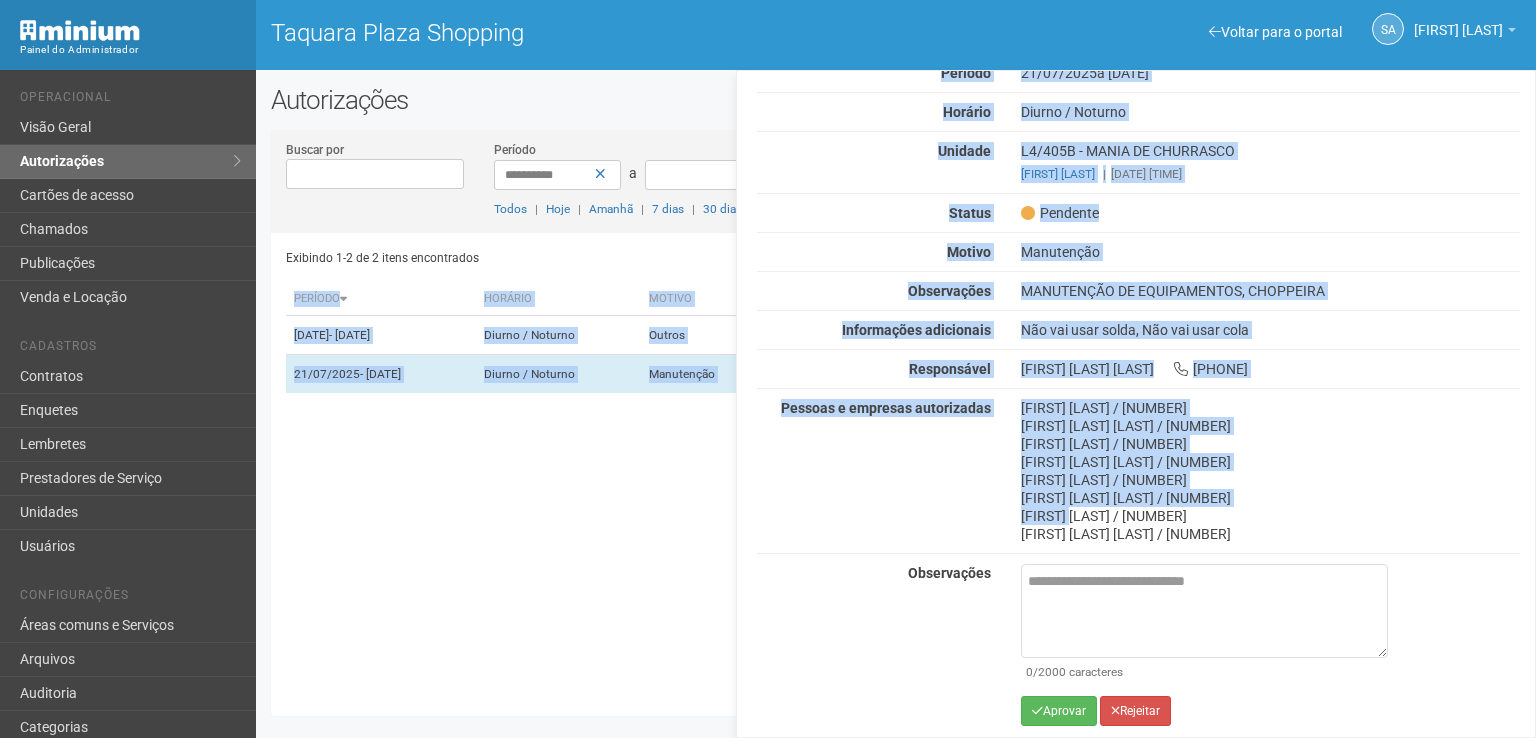 drag, startPoint x: 1088, startPoint y: 596, endPoint x: 1096, endPoint y: 749, distance: 153.20901 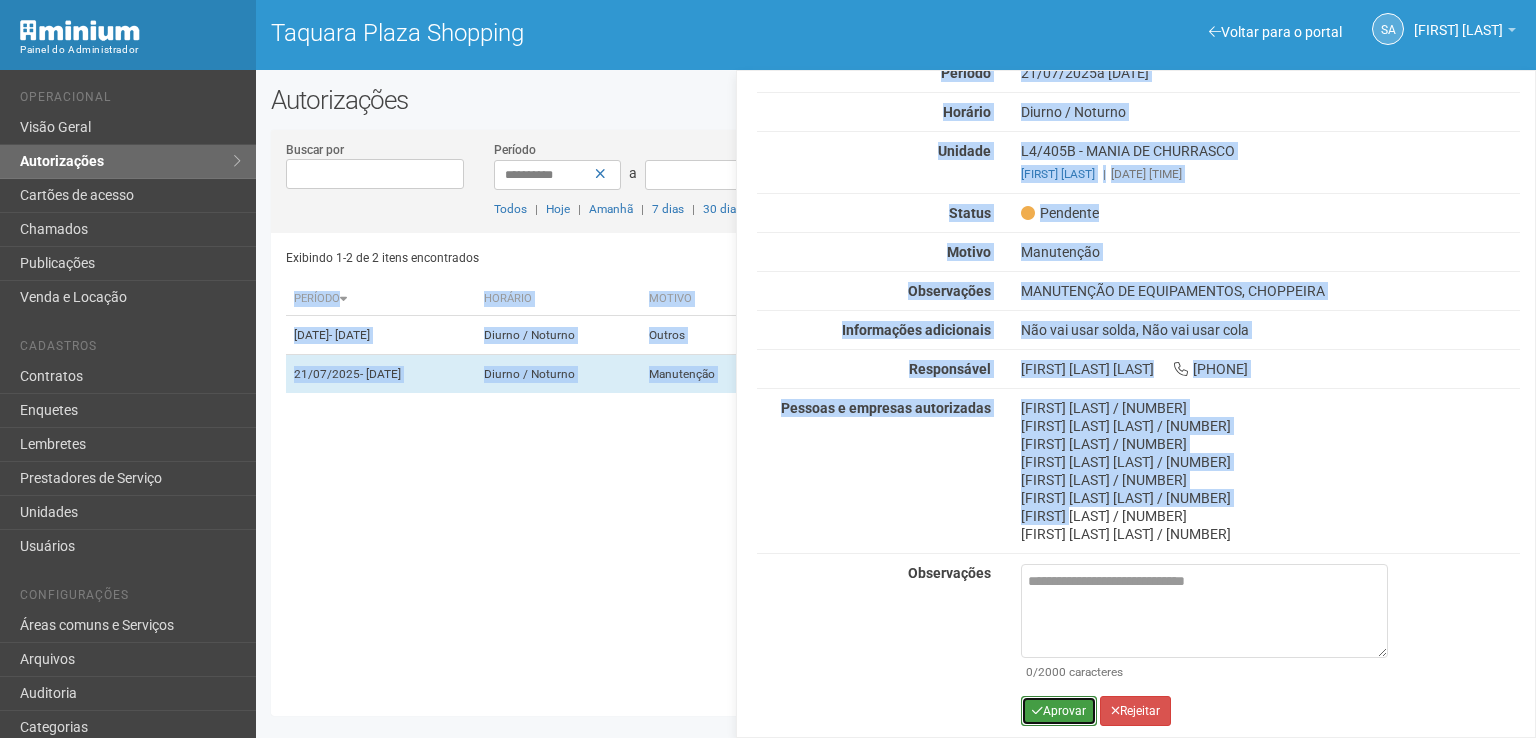 click on "Aprovar" at bounding box center [1059, 711] 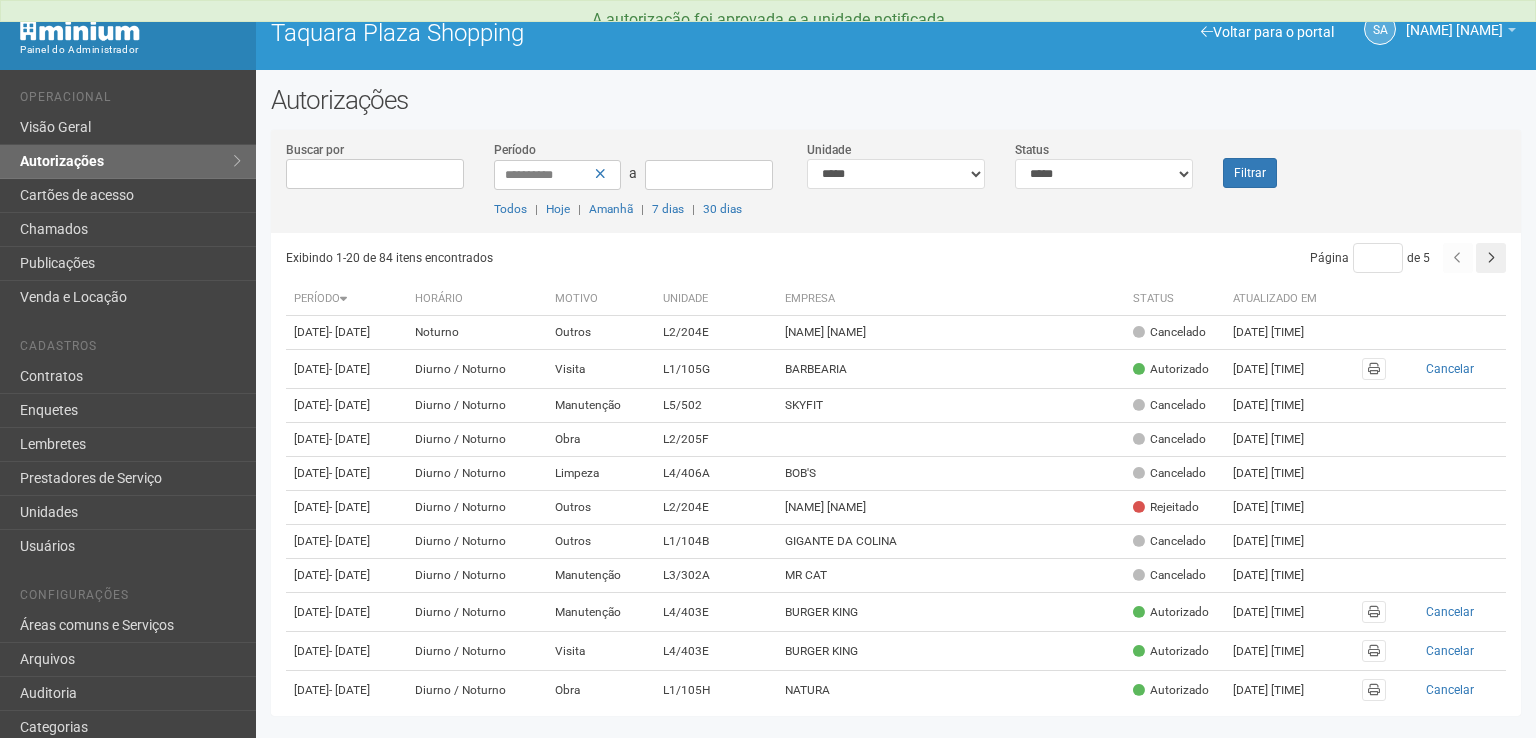 scroll, scrollTop: 0, scrollLeft: 0, axis: both 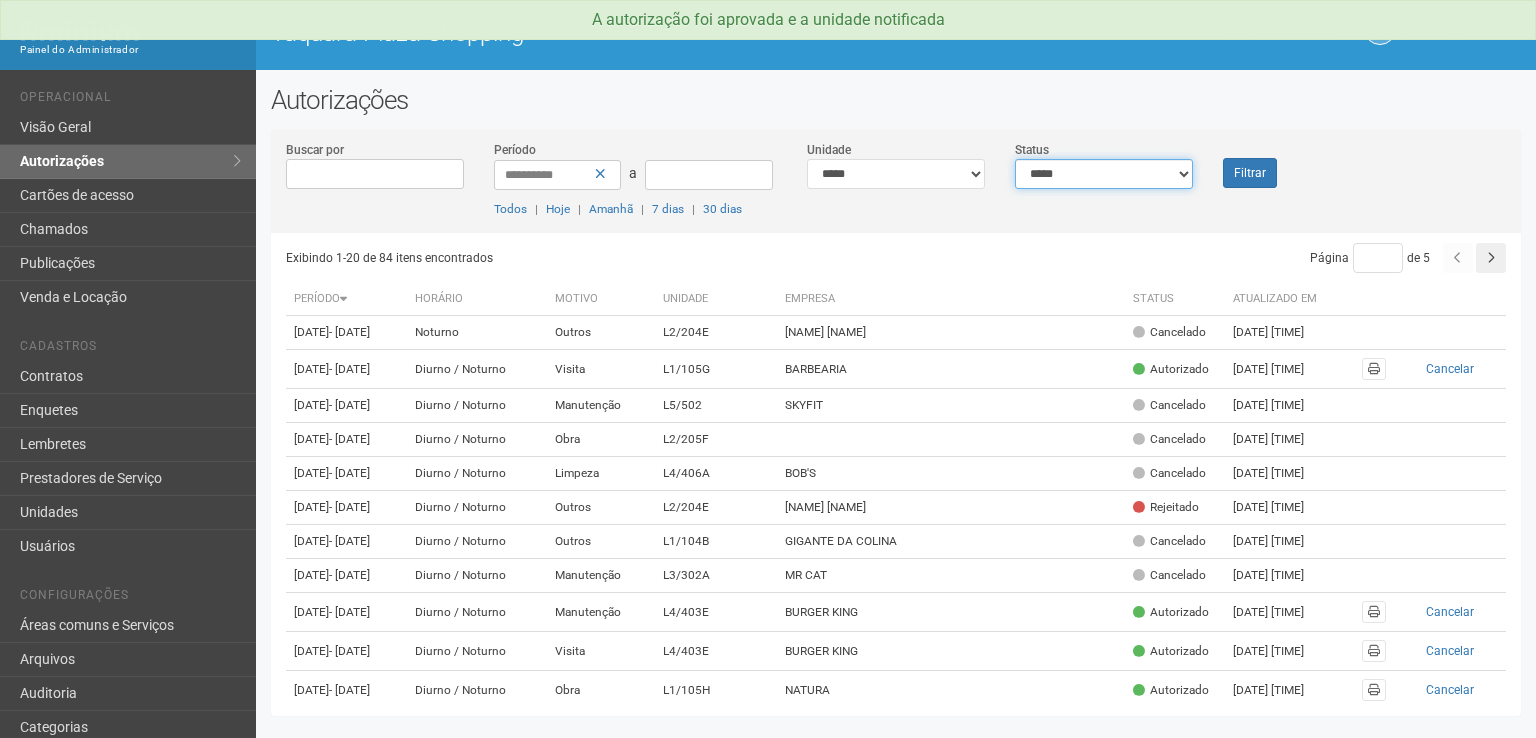 click on "**********" at bounding box center (1104, 174) 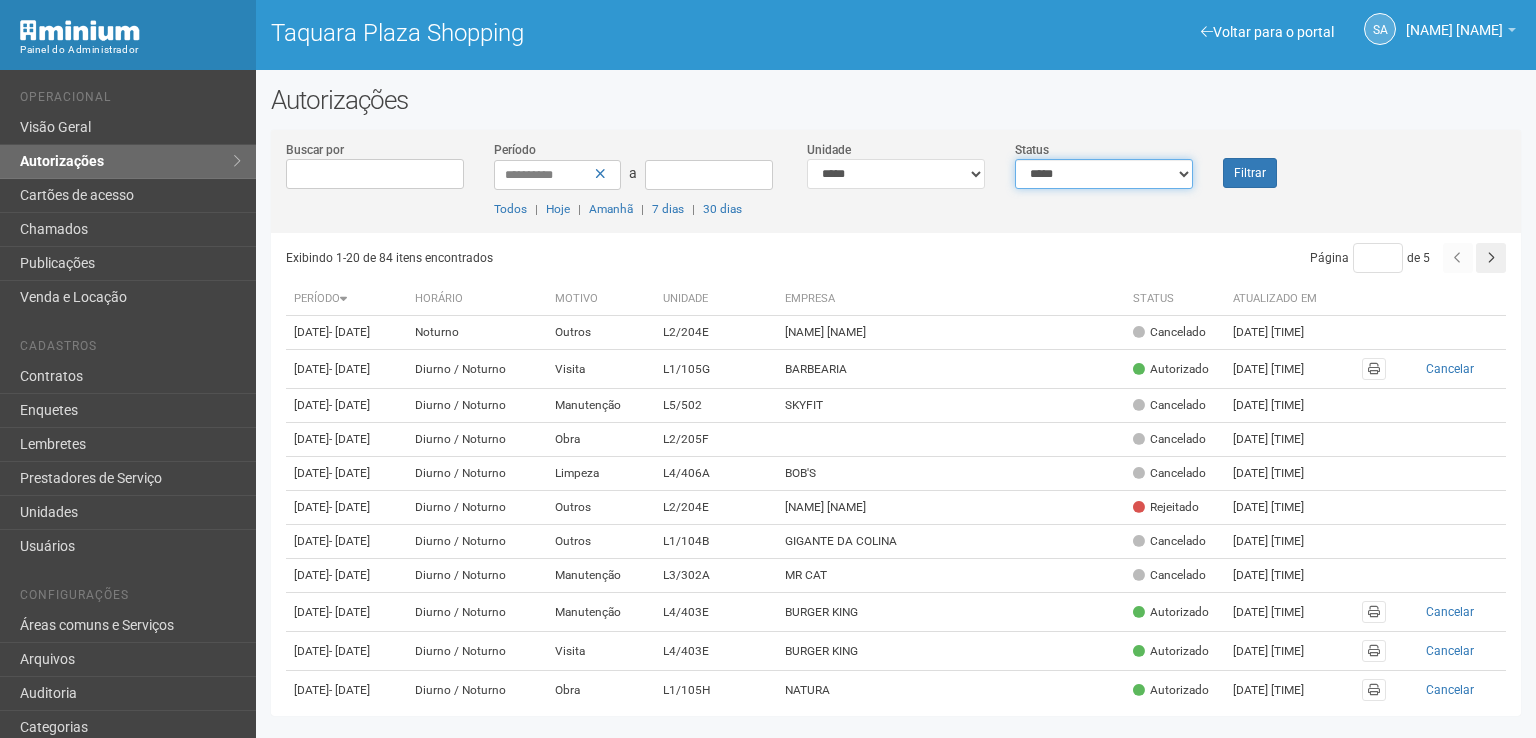 select on "*" 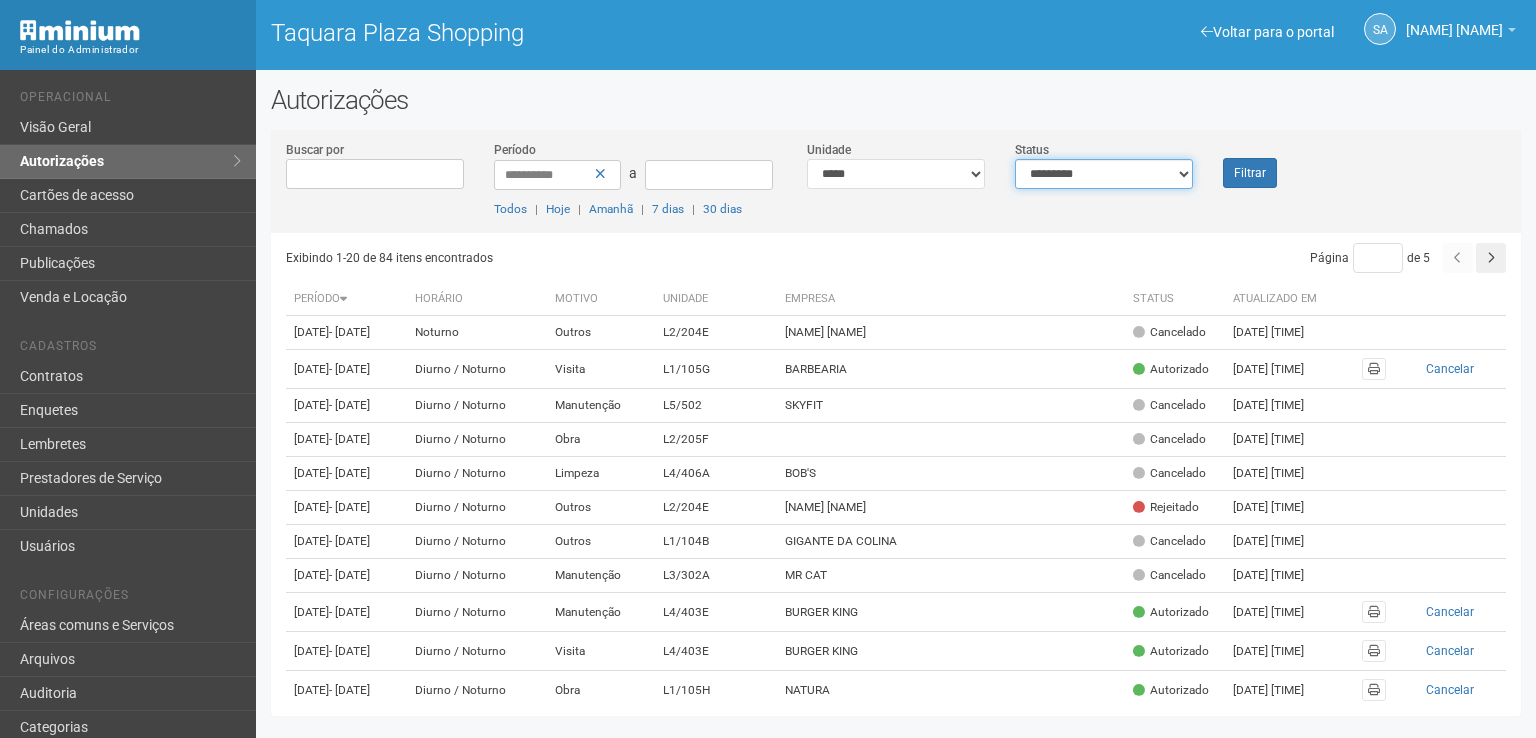 click on "**********" at bounding box center [1104, 174] 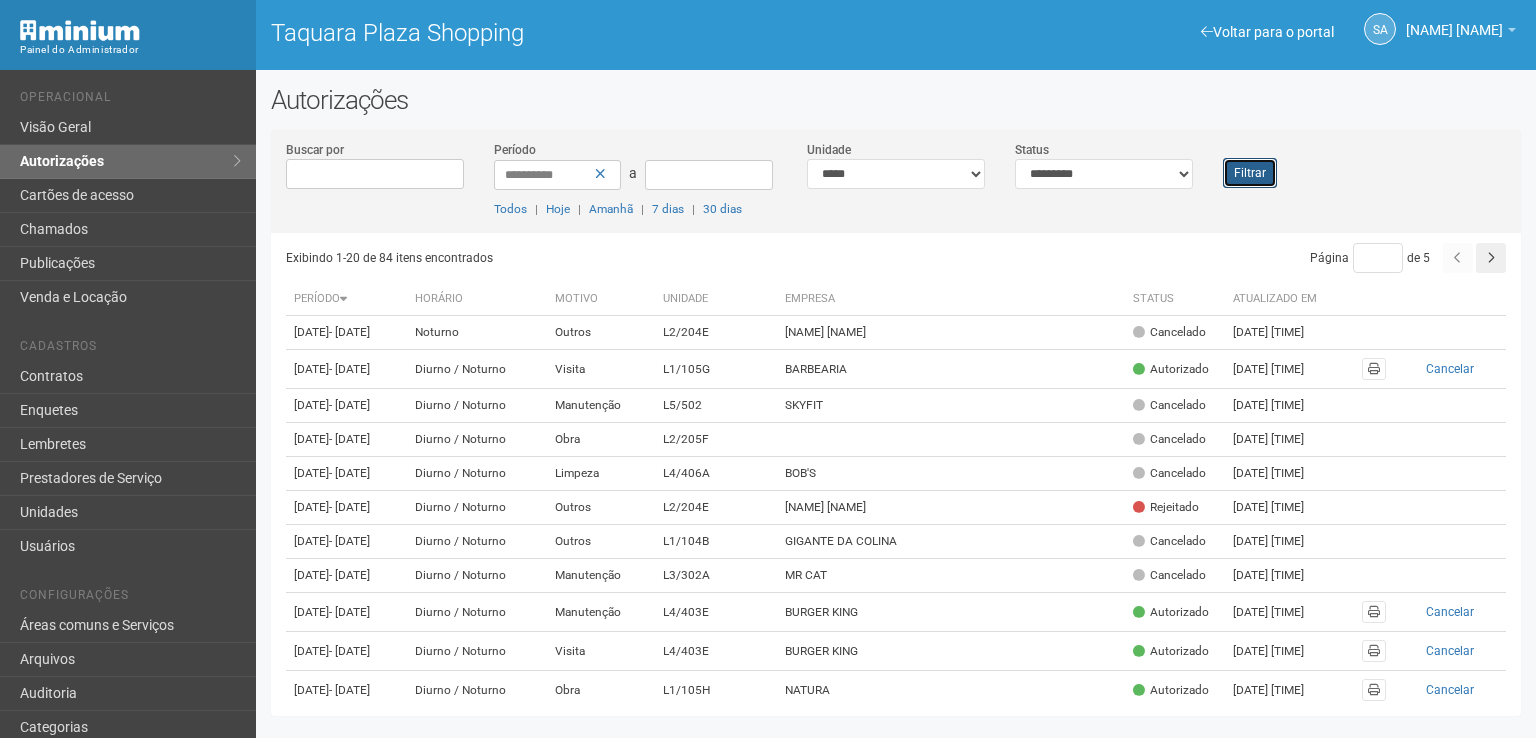 click on "Filtrar" at bounding box center (1250, 173) 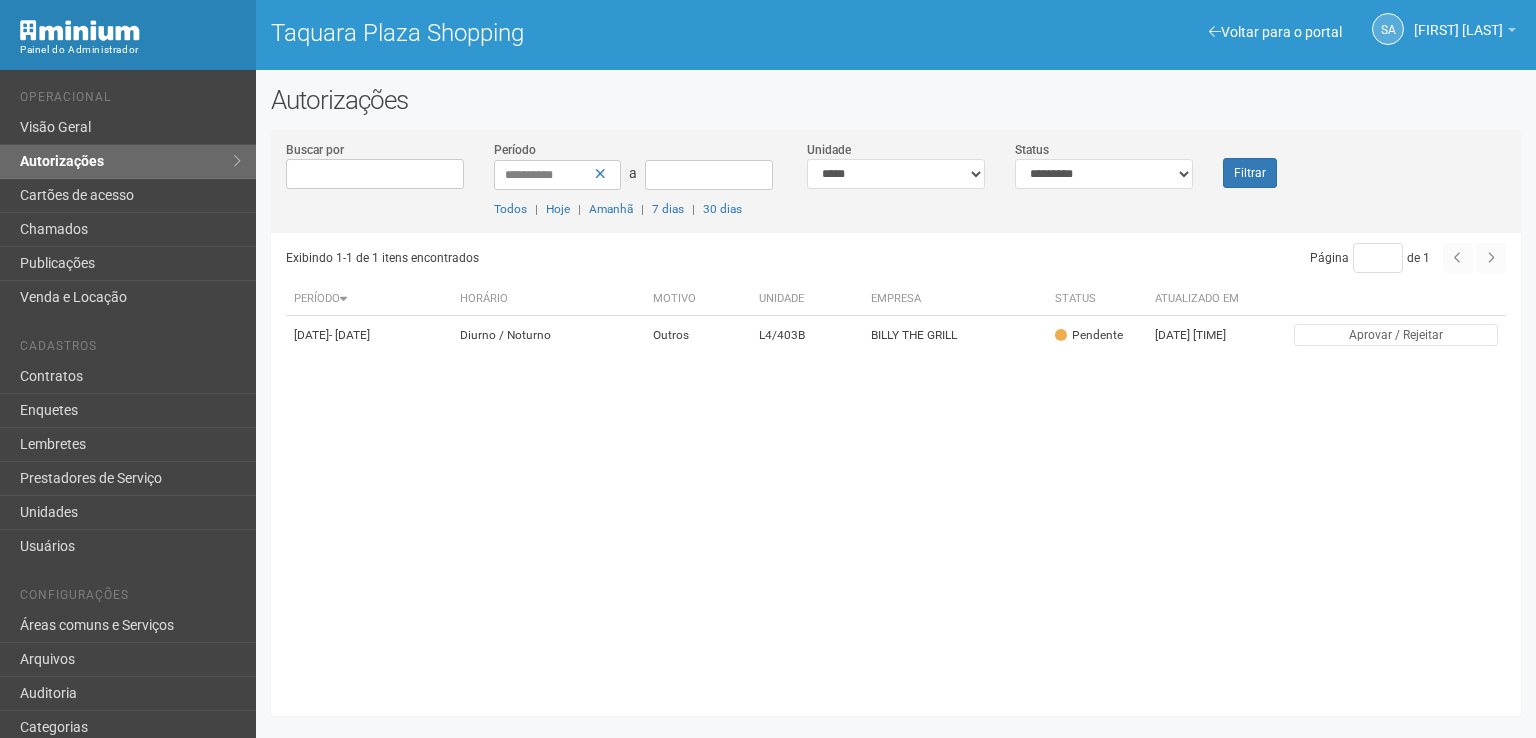scroll, scrollTop: 0, scrollLeft: 0, axis: both 